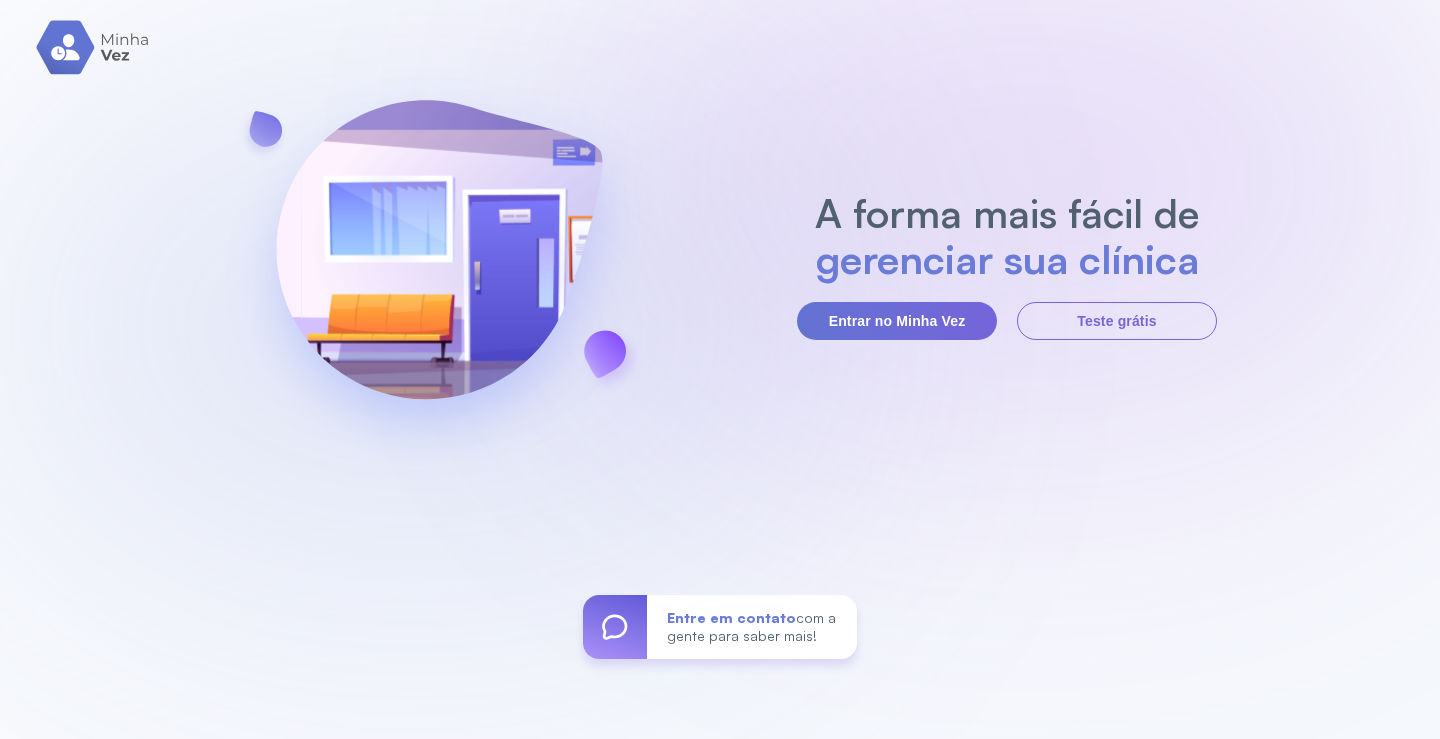 scroll, scrollTop: 0, scrollLeft: 0, axis: both 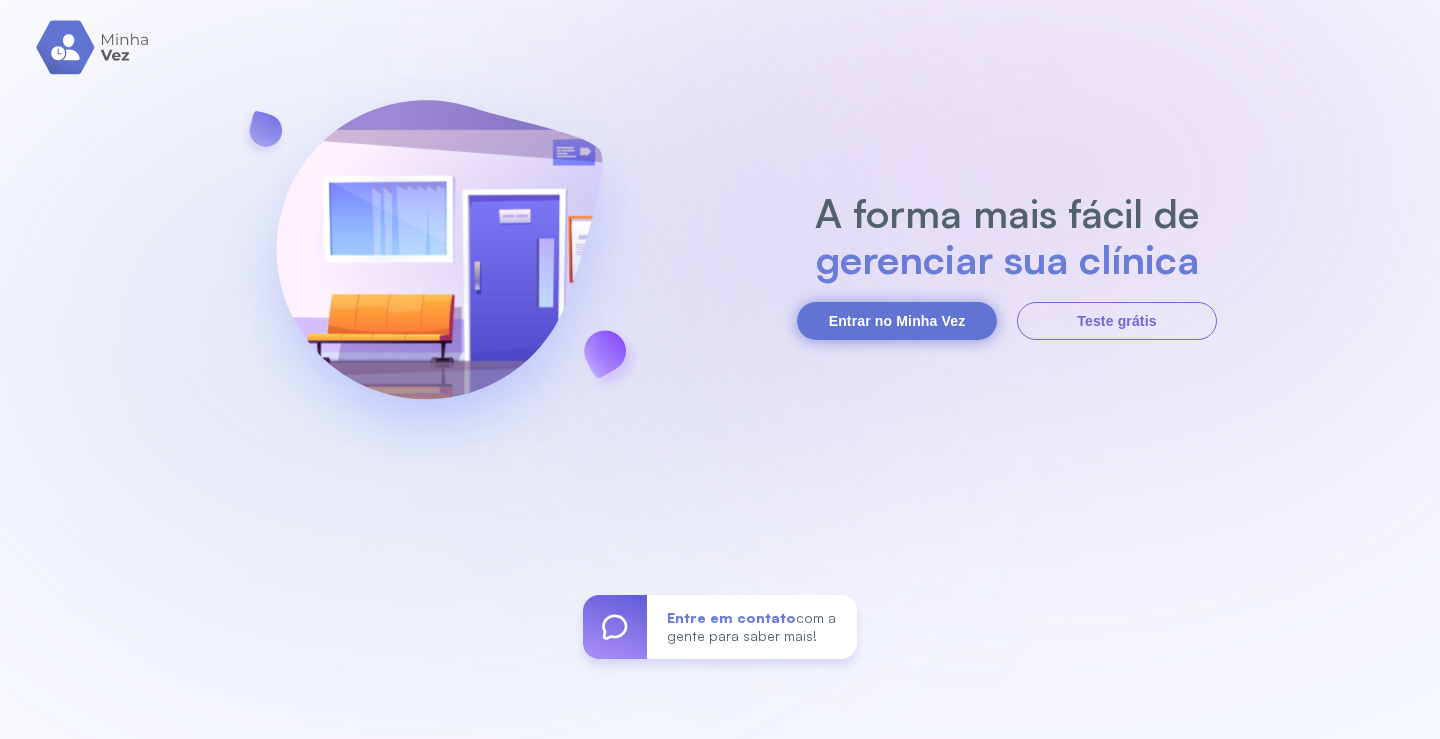 click on "Entrar no Minha Vez" at bounding box center [897, 321] 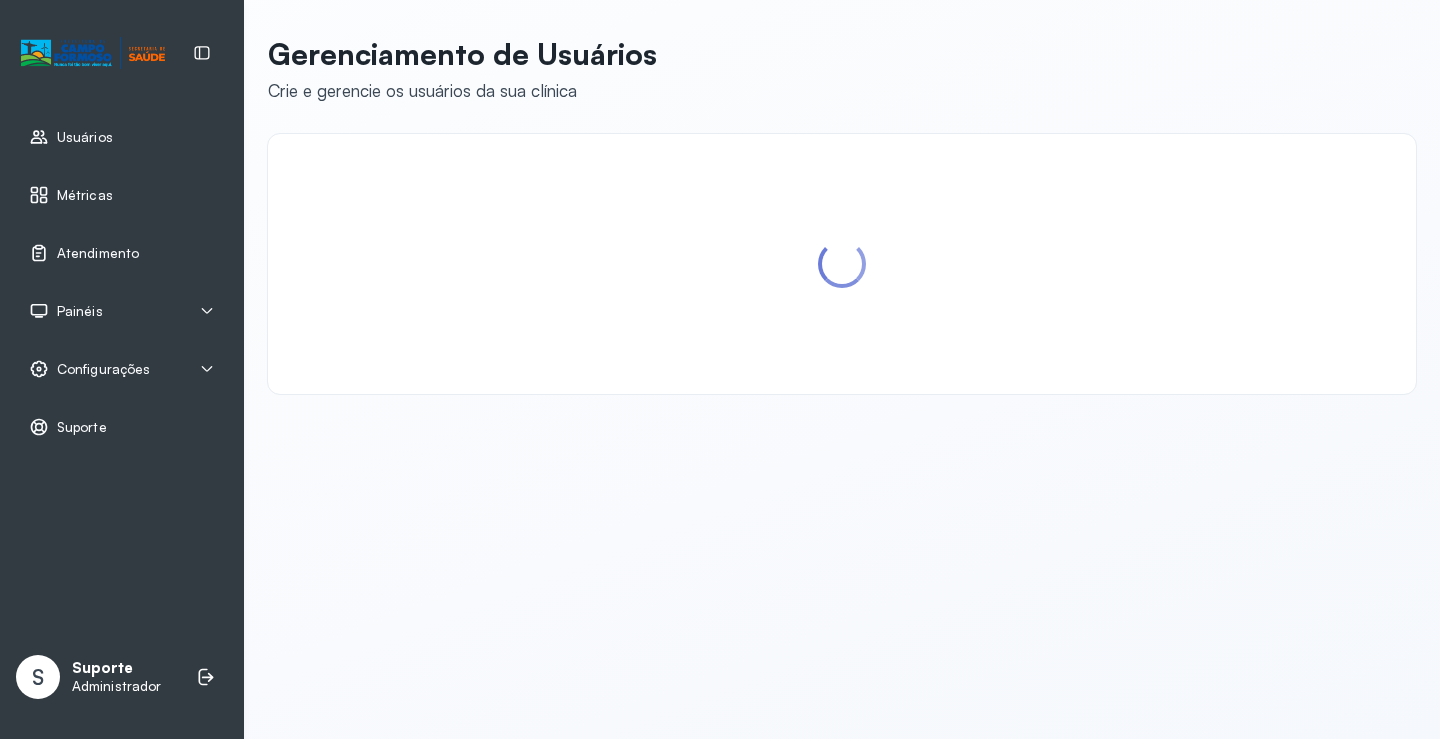 scroll, scrollTop: 0, scrollLeft: 0, axis: both 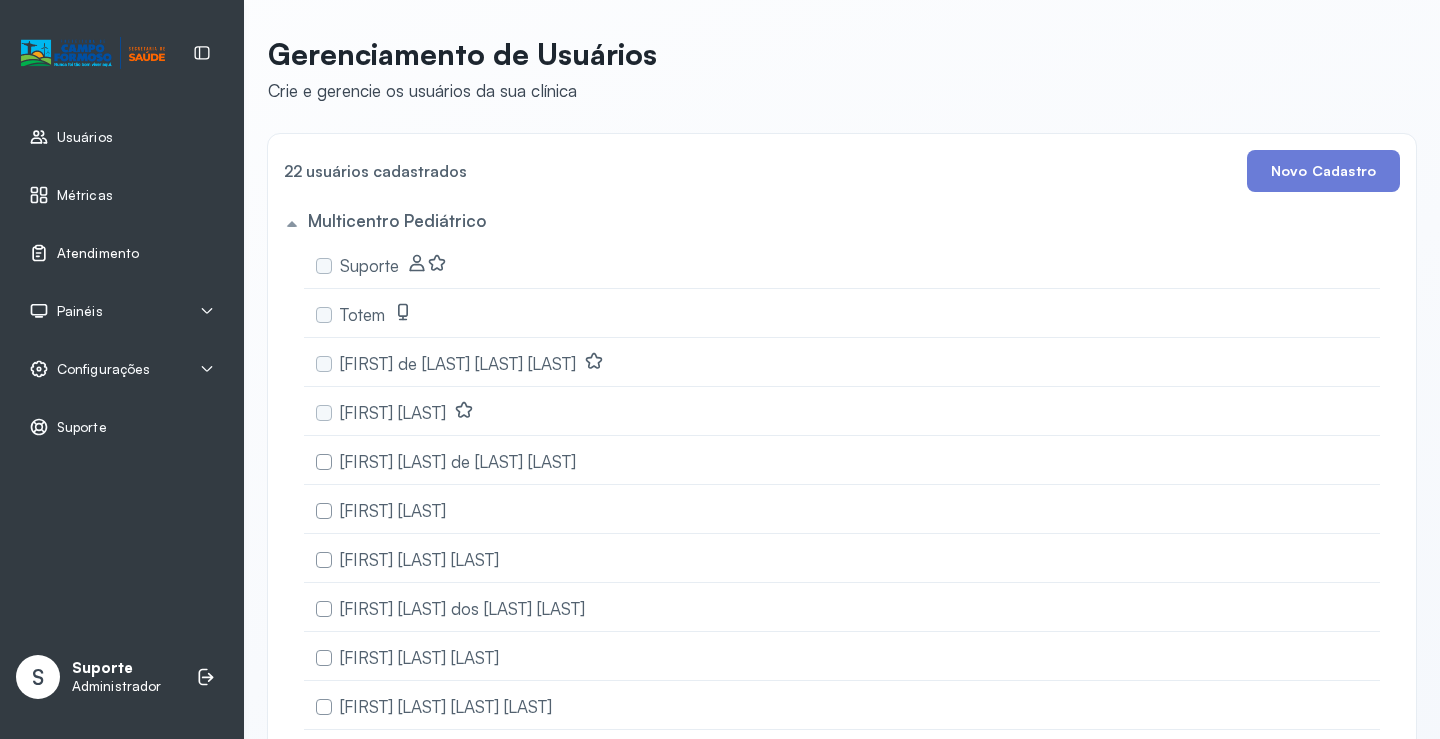 click on "Atendimento" at bounding box center [98, 253] 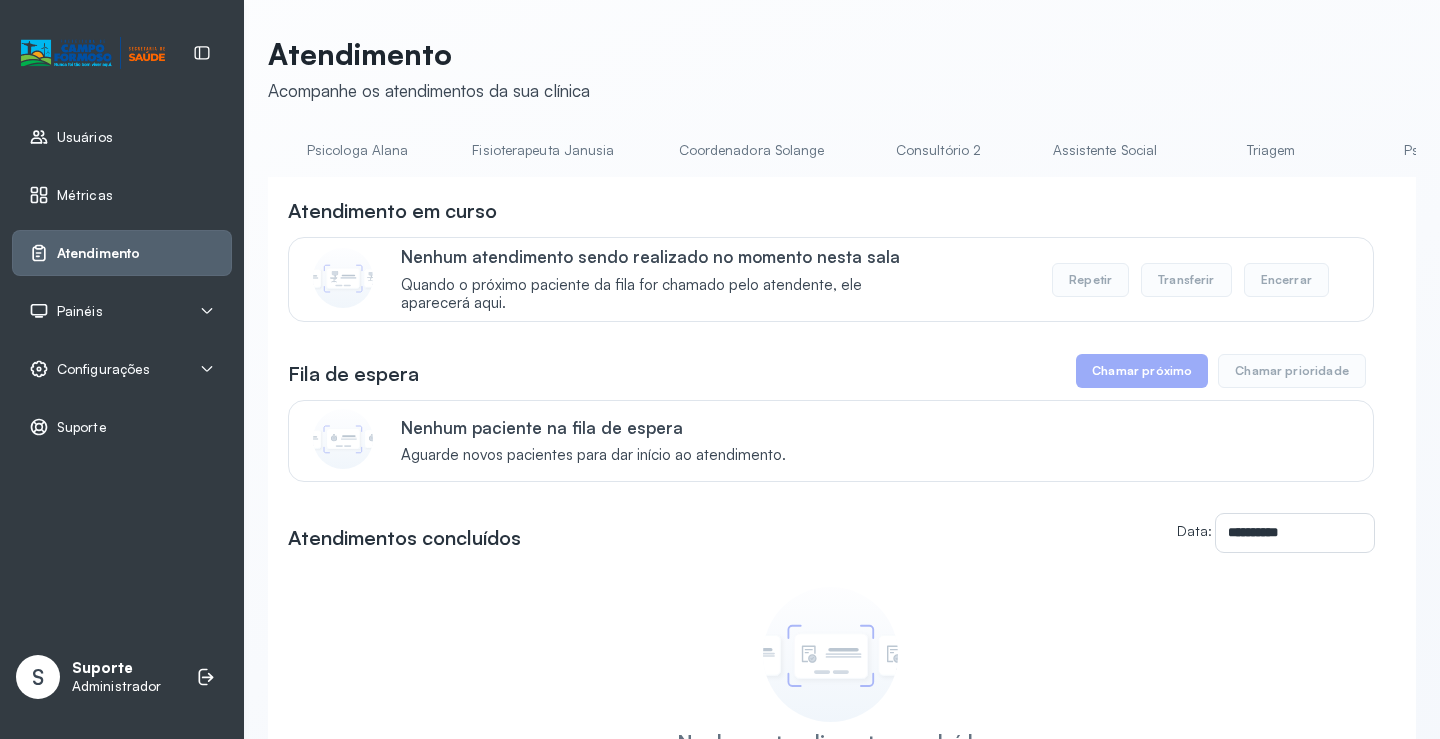 scroll, scrollTop: 0, scrollLeft: 1051, axis: horizontal 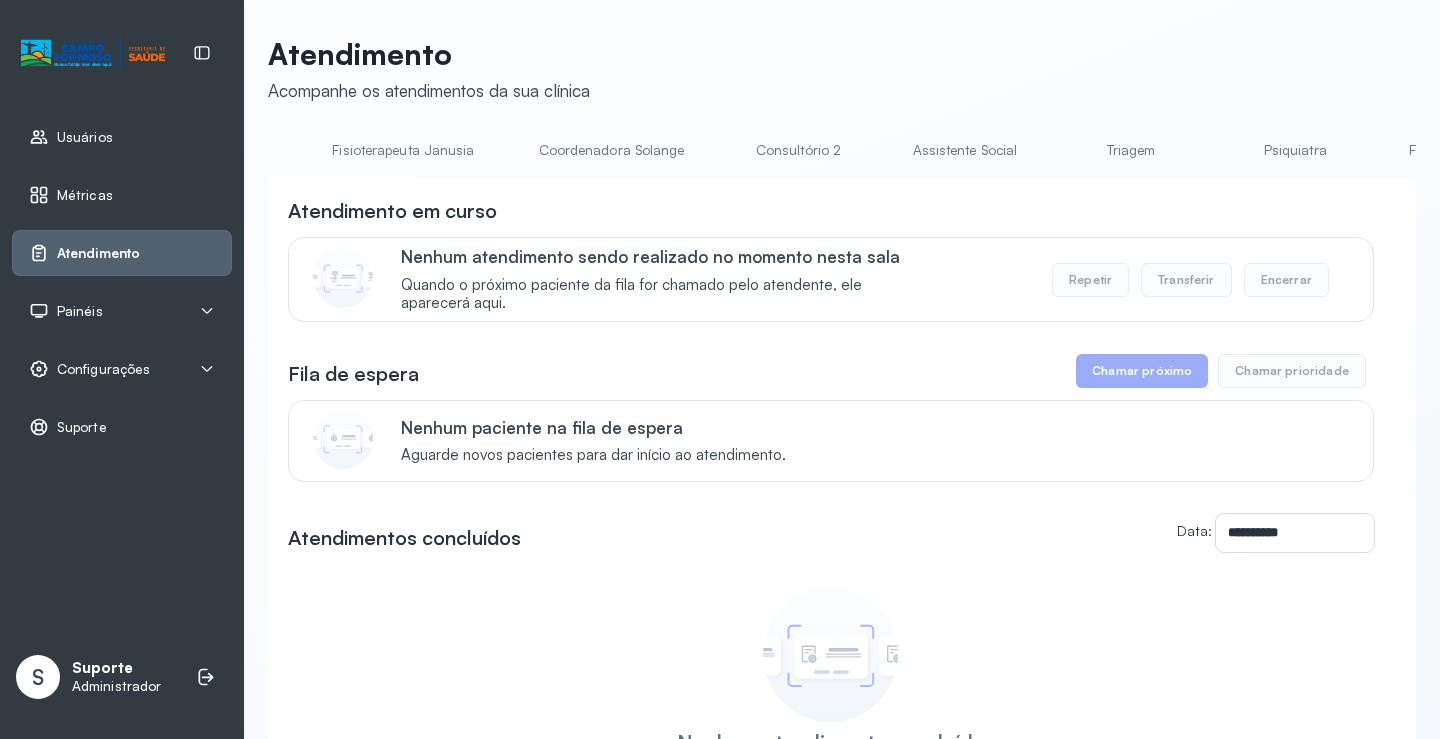 click on "Triagem" at bounding box center (1131, 150) 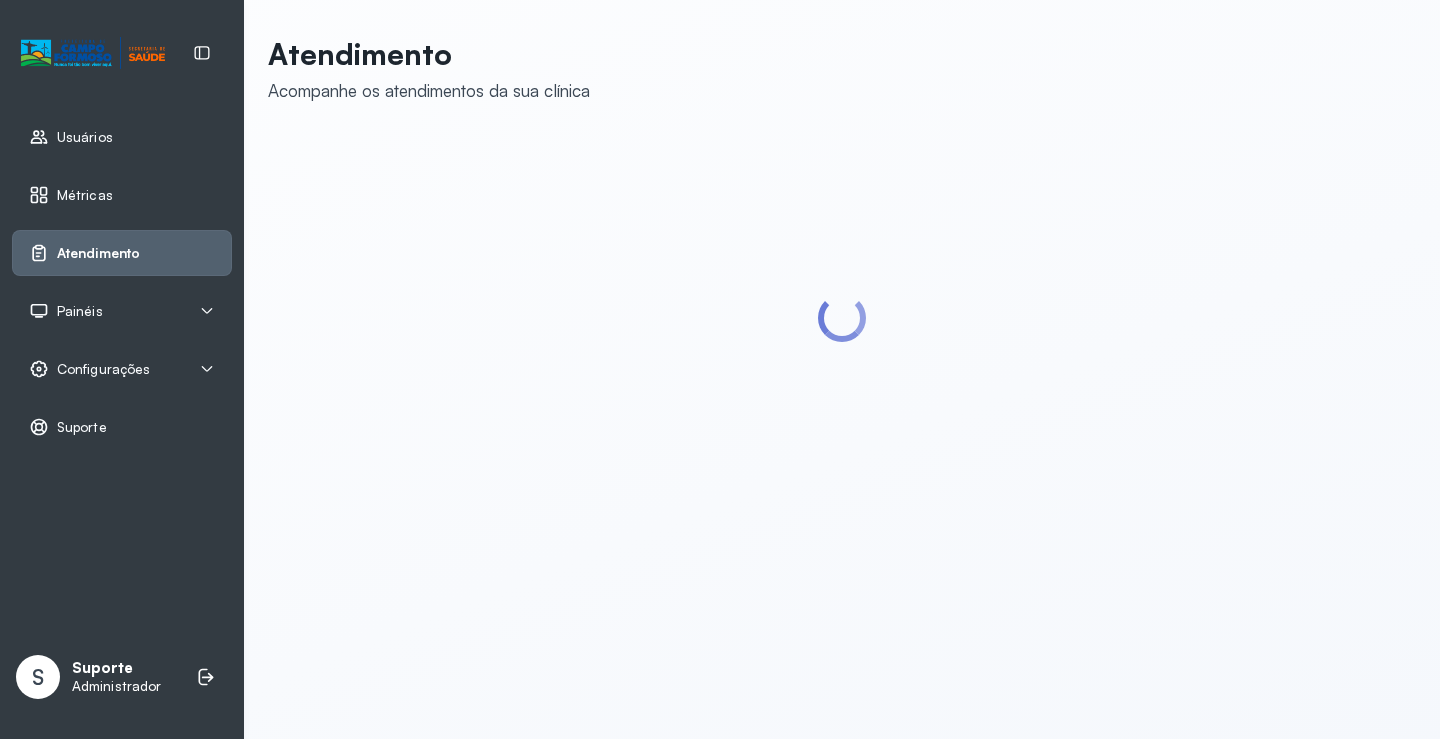 scroll, scrollTop: 0, scrollLeft: 0, axis: both 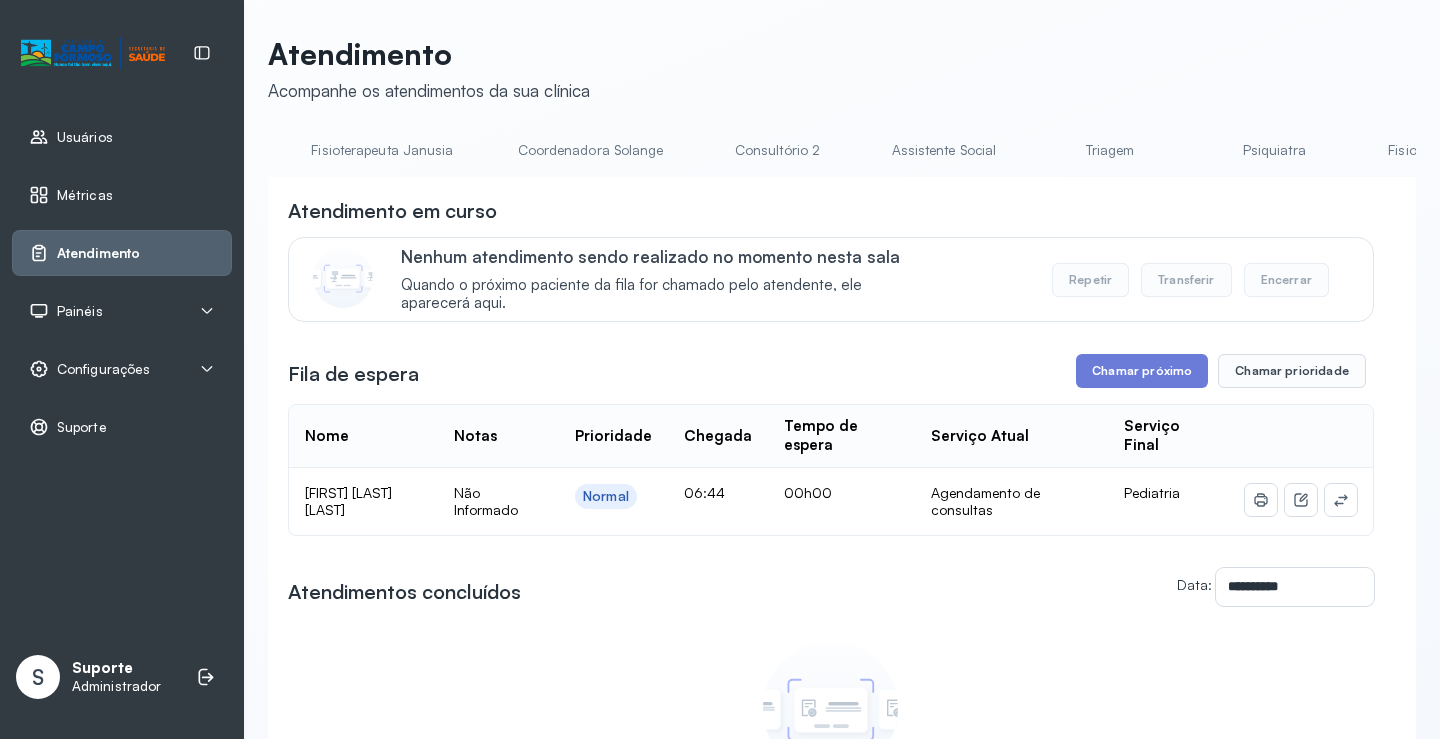 click on "Triagem" at bounding box center (1110, 150) 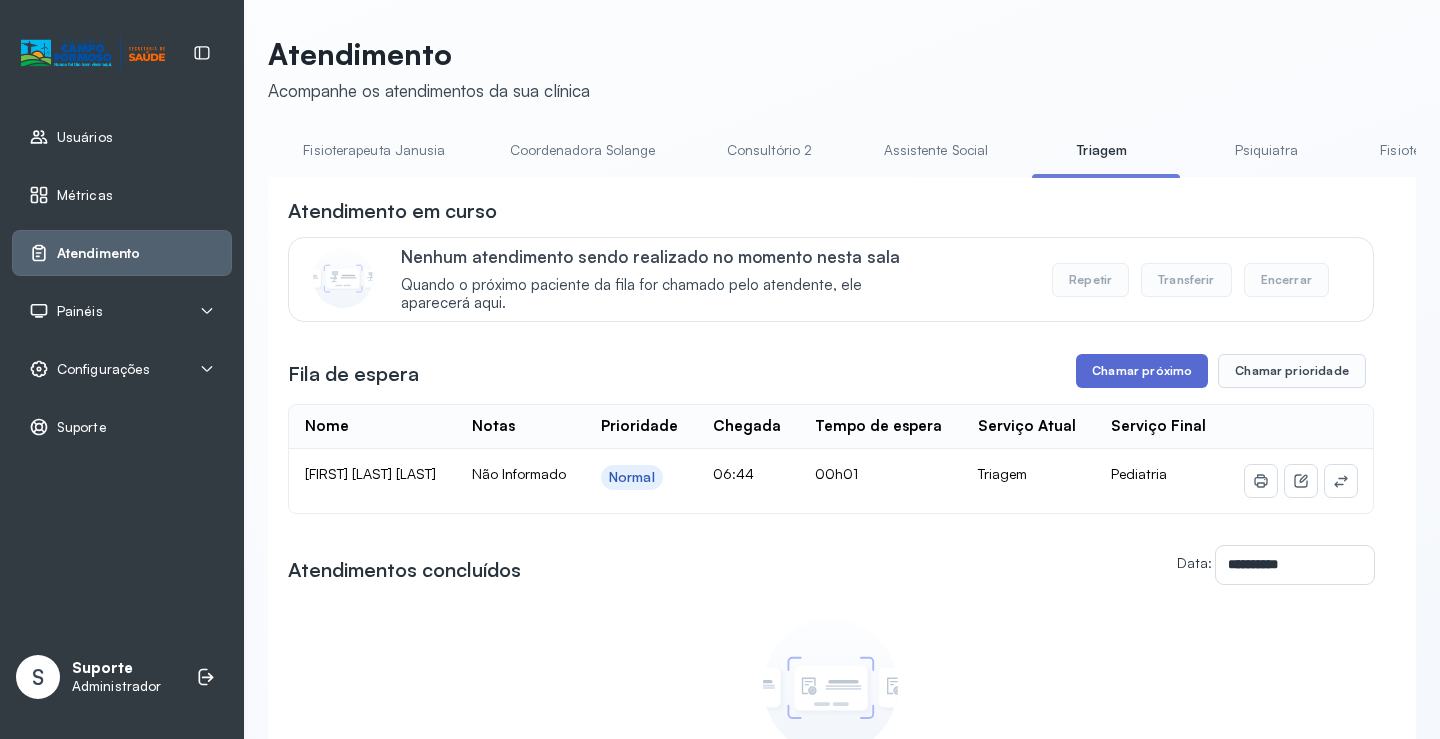 click on "Chamar próximo" at bounding box center [1142, 371] 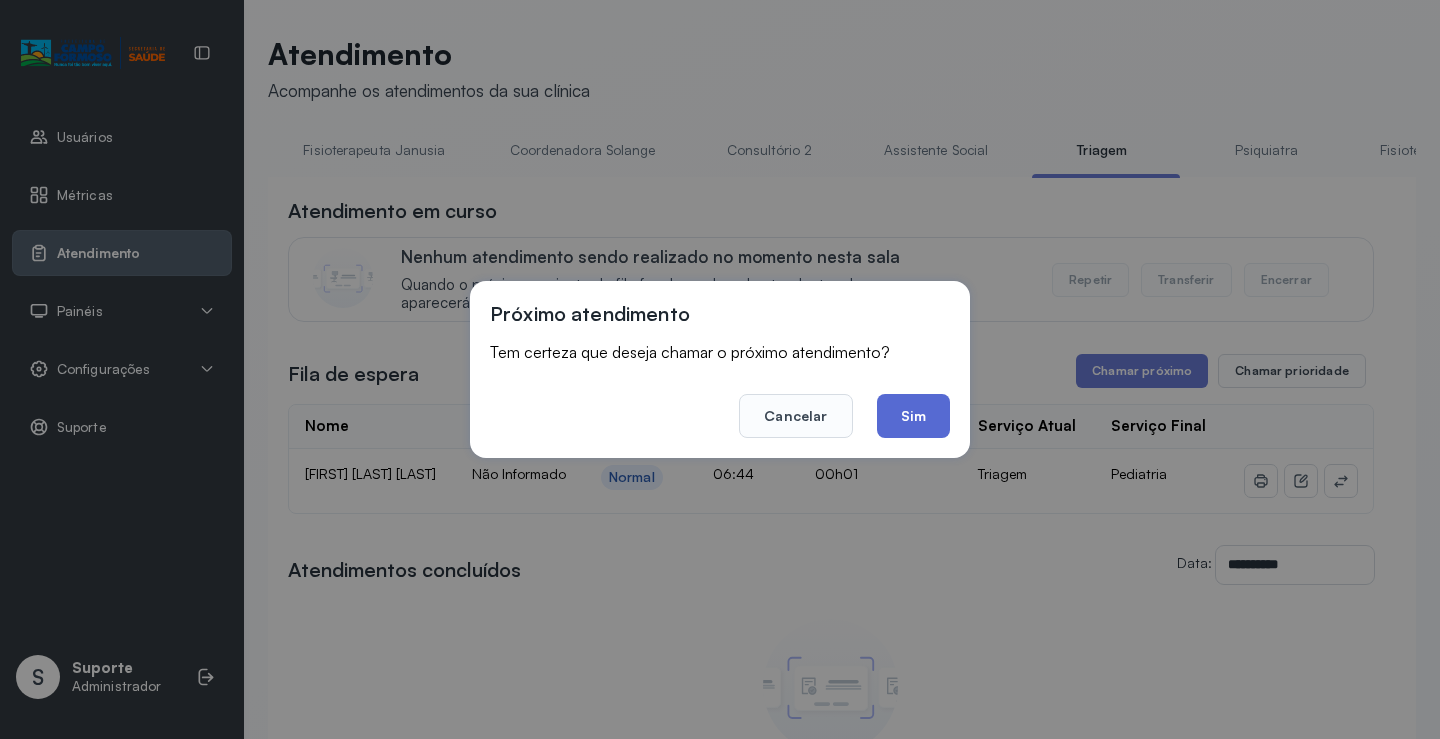 click on "Sim" 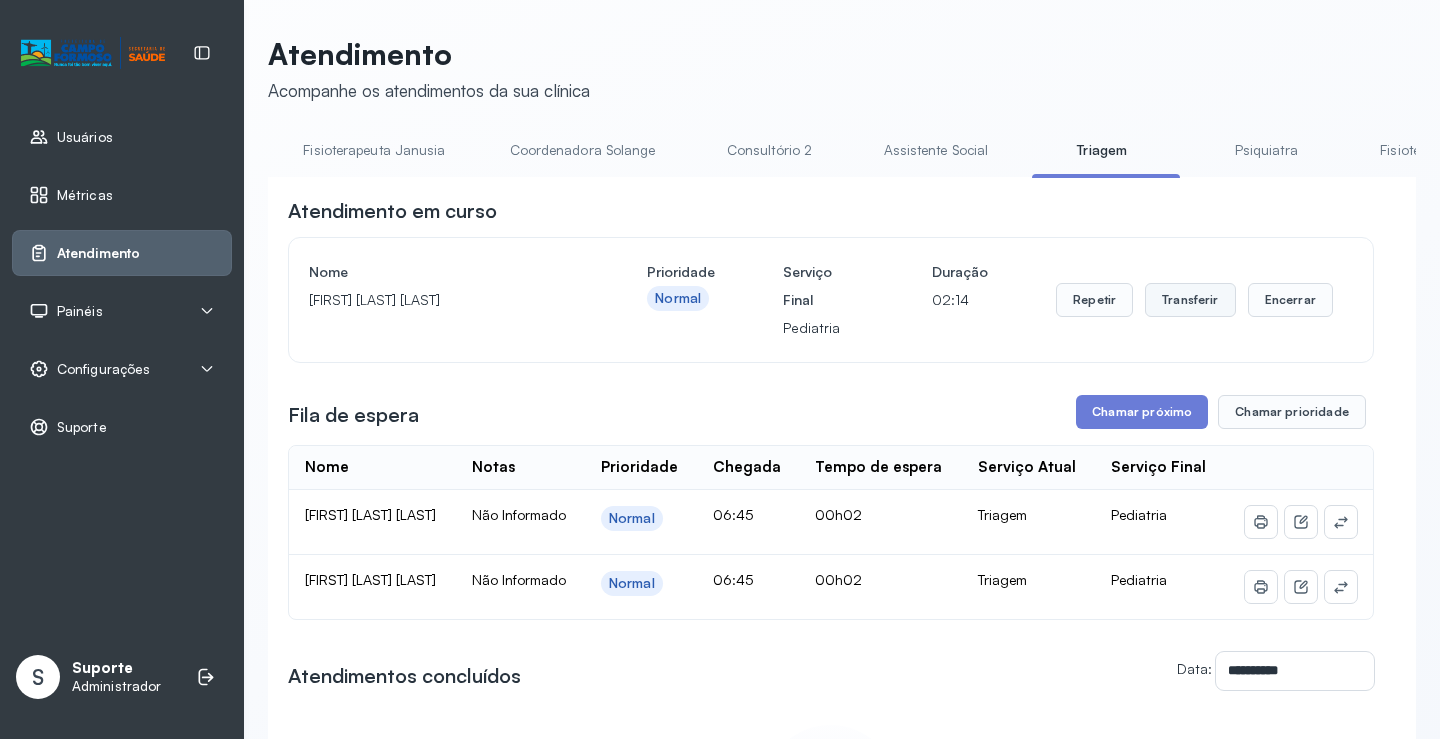 click on "Transferir" at bounding box center [1190, 300] 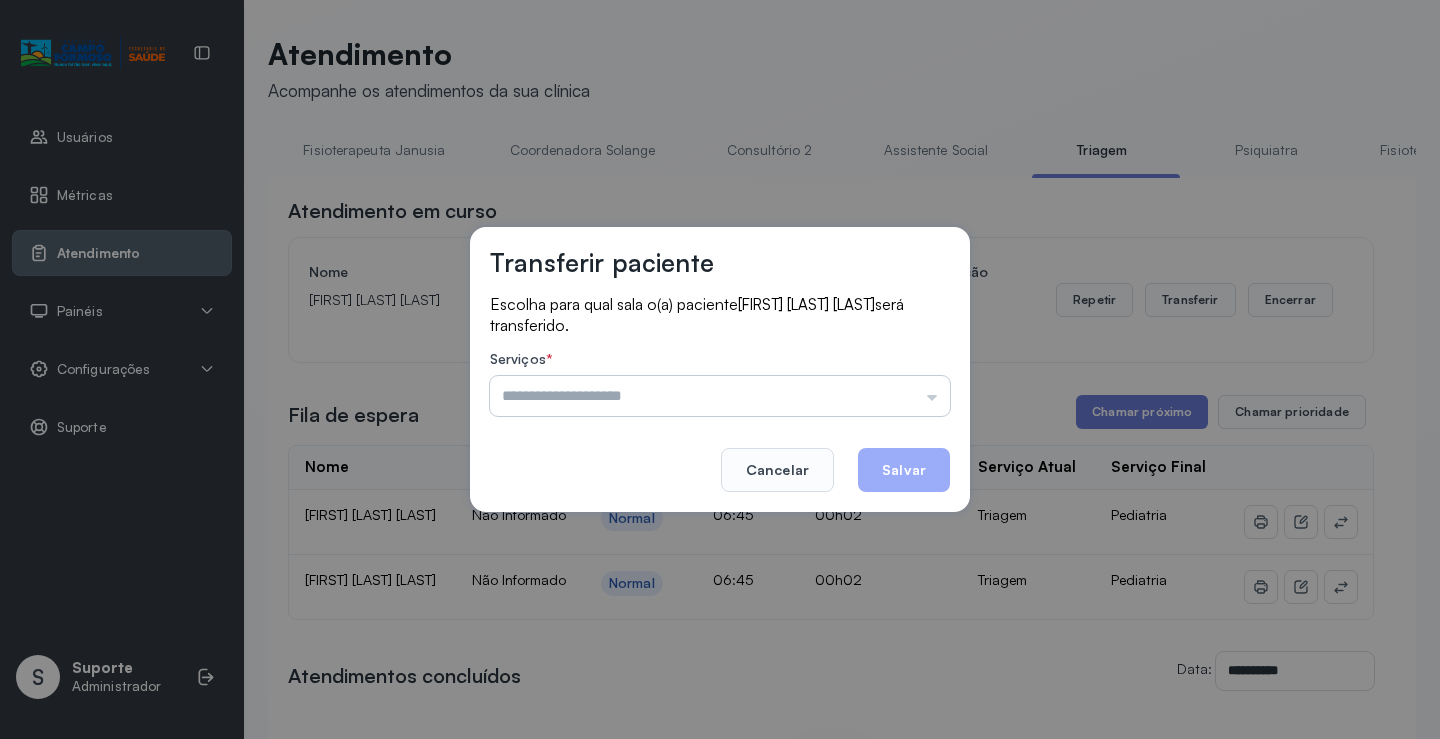 drag, startPoint x: 799, startPoint y: 383, endPoint x: 782, endPoint y: 404, distance: 27.018513 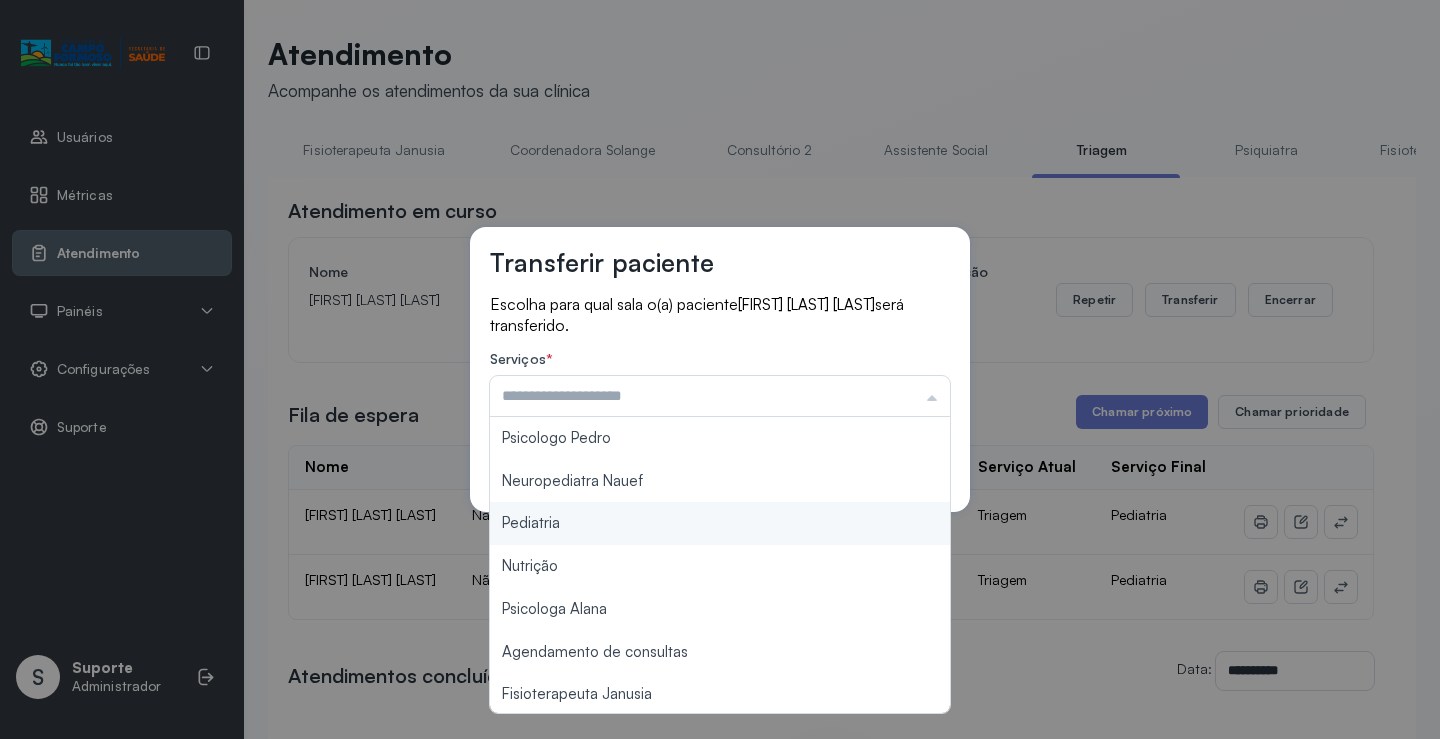 type on "*********" 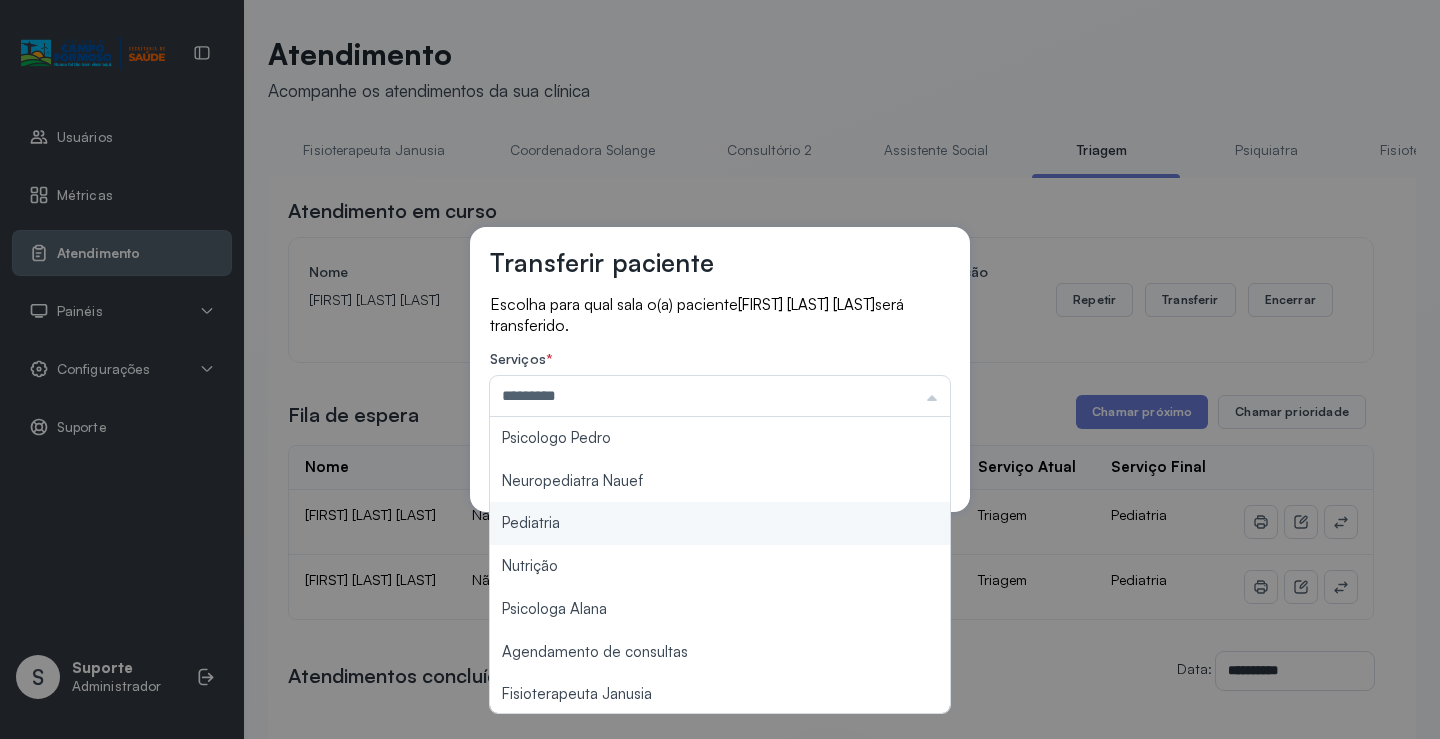 click on "Transferir paciente Escolha para qual sala o(a) paciente  [FIRST] [LAST] [LAST]  será transferido.  Serviços  *  ********* Psicologo Pedro Neuropediatra Nauef Pediatria Nutrição Psicologa Alana Agendamento de consultas Fisioterapeuta Janusia Coordenadora Solange Consultório 2 Assistente Social Psiquiatra Fisioterapeuta Francyne Fisioterapeuta Morgana Neuropediatra João Cancelar Salvar" at bounding box center (720, 369) 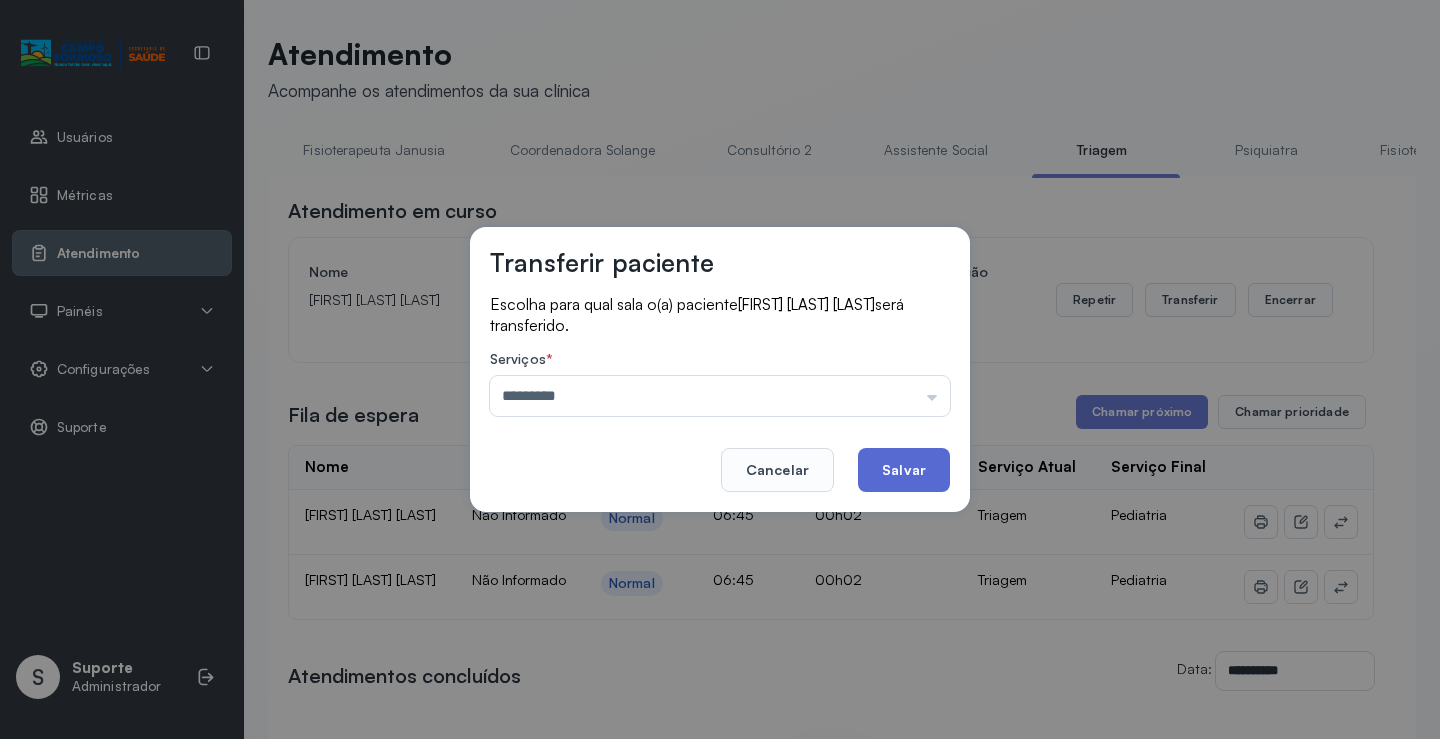 click on "Salvar" 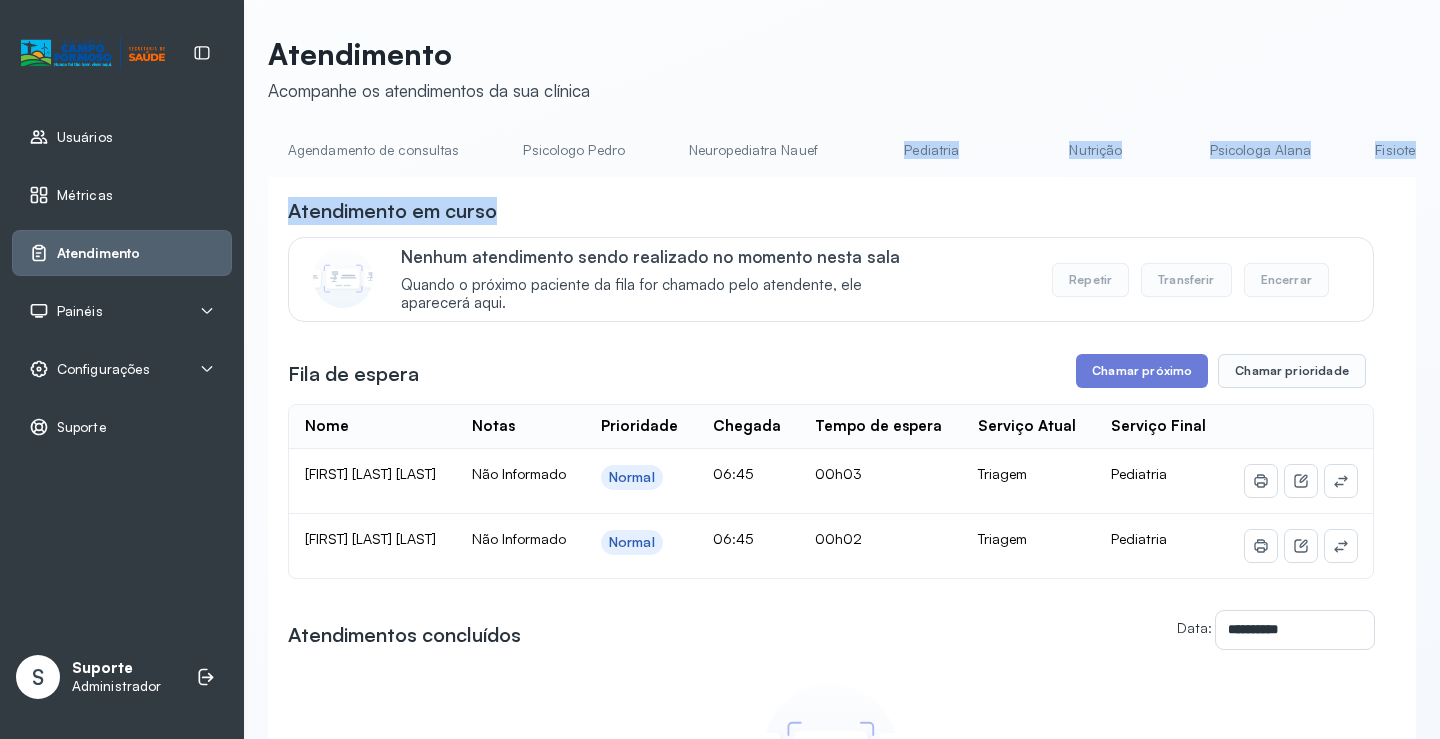 drag, startPoint x: 734, startPoint y: 183, endPoint x: 833, endPoint y: 182, distance: 99.00505 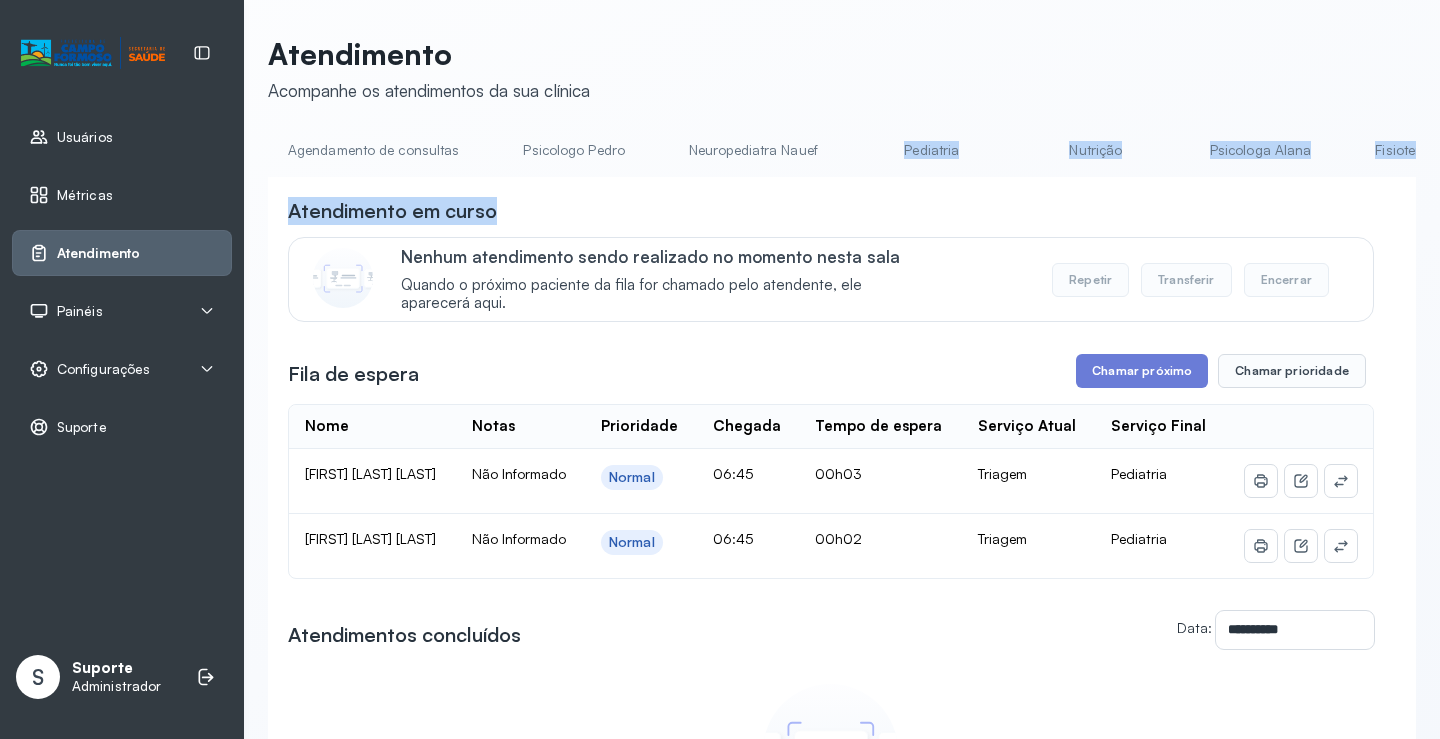 click on "**********" 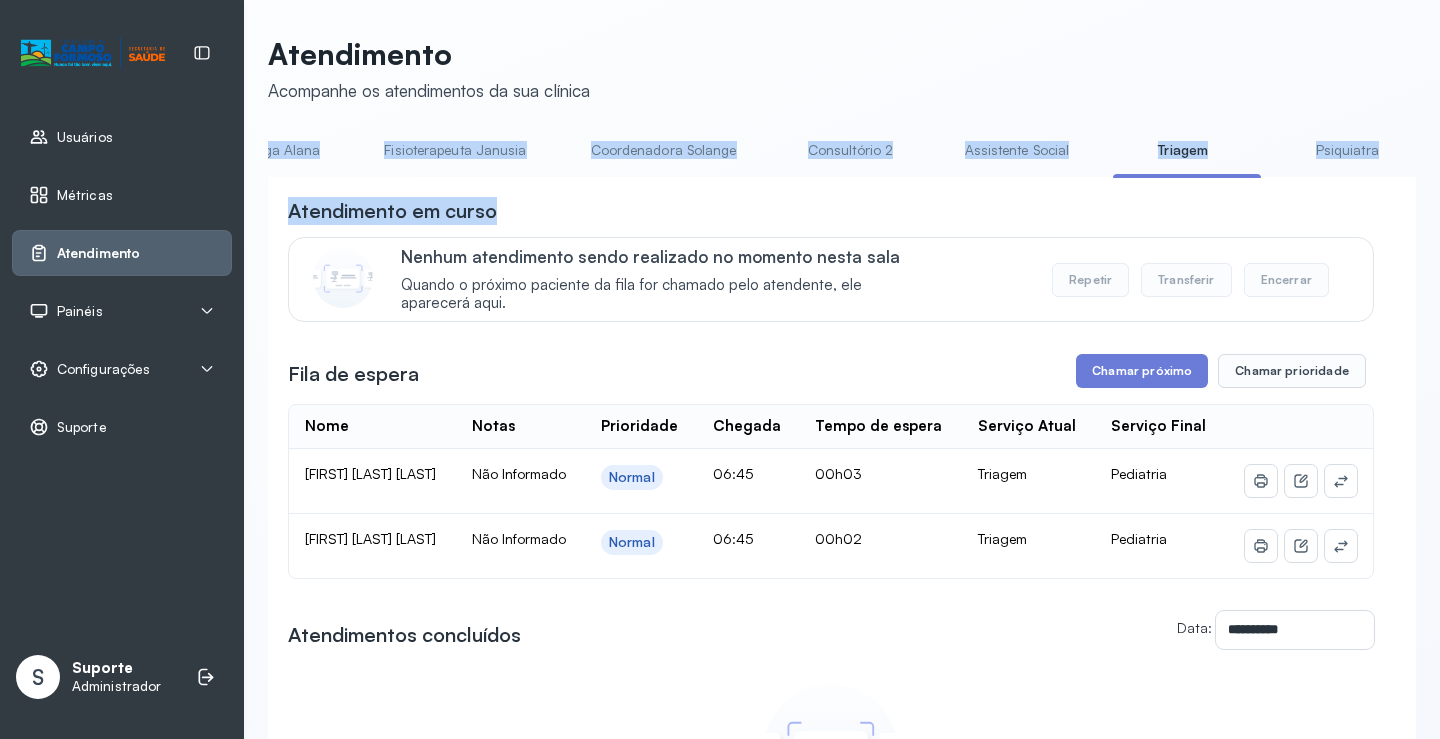 click on "**********" at bounding box center (842, 595) 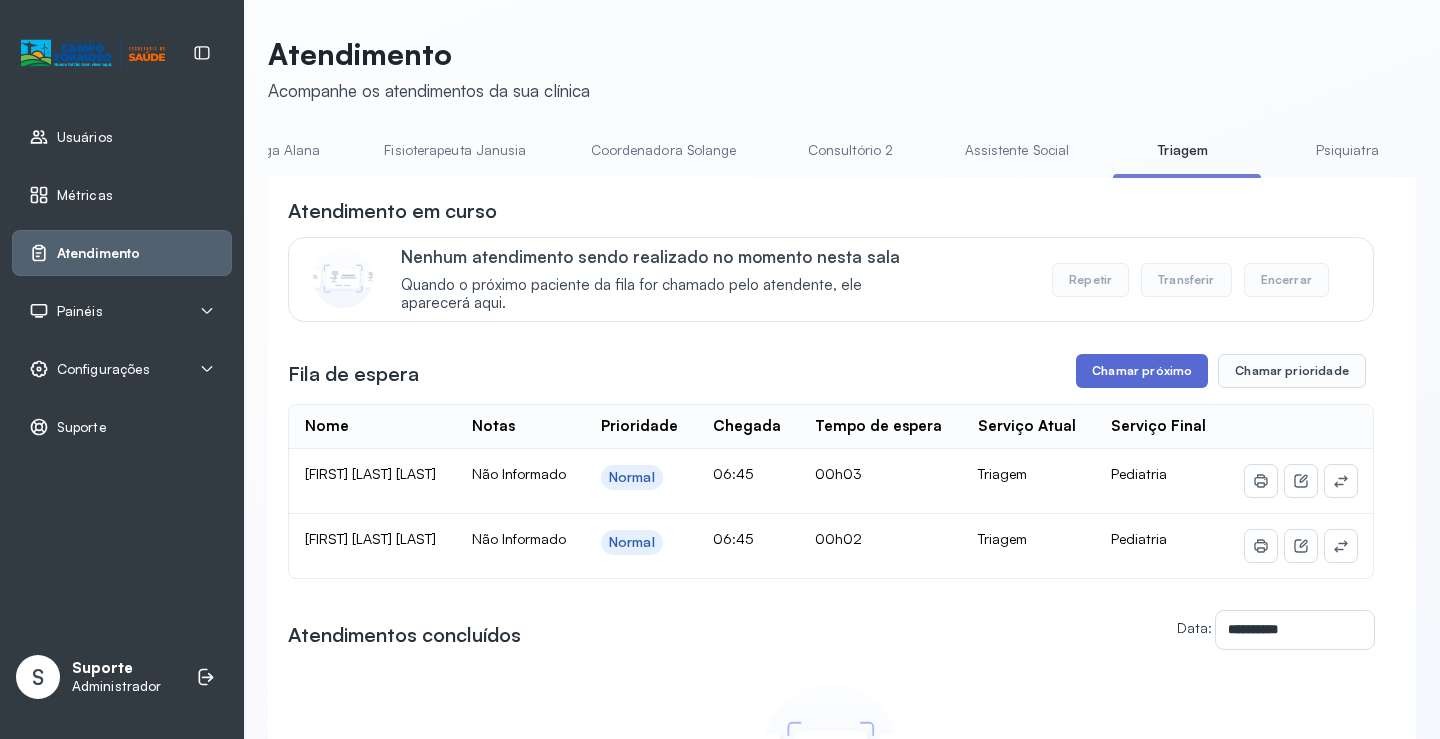 click on "Chamar próximo" at bounding box center (1142, 371) 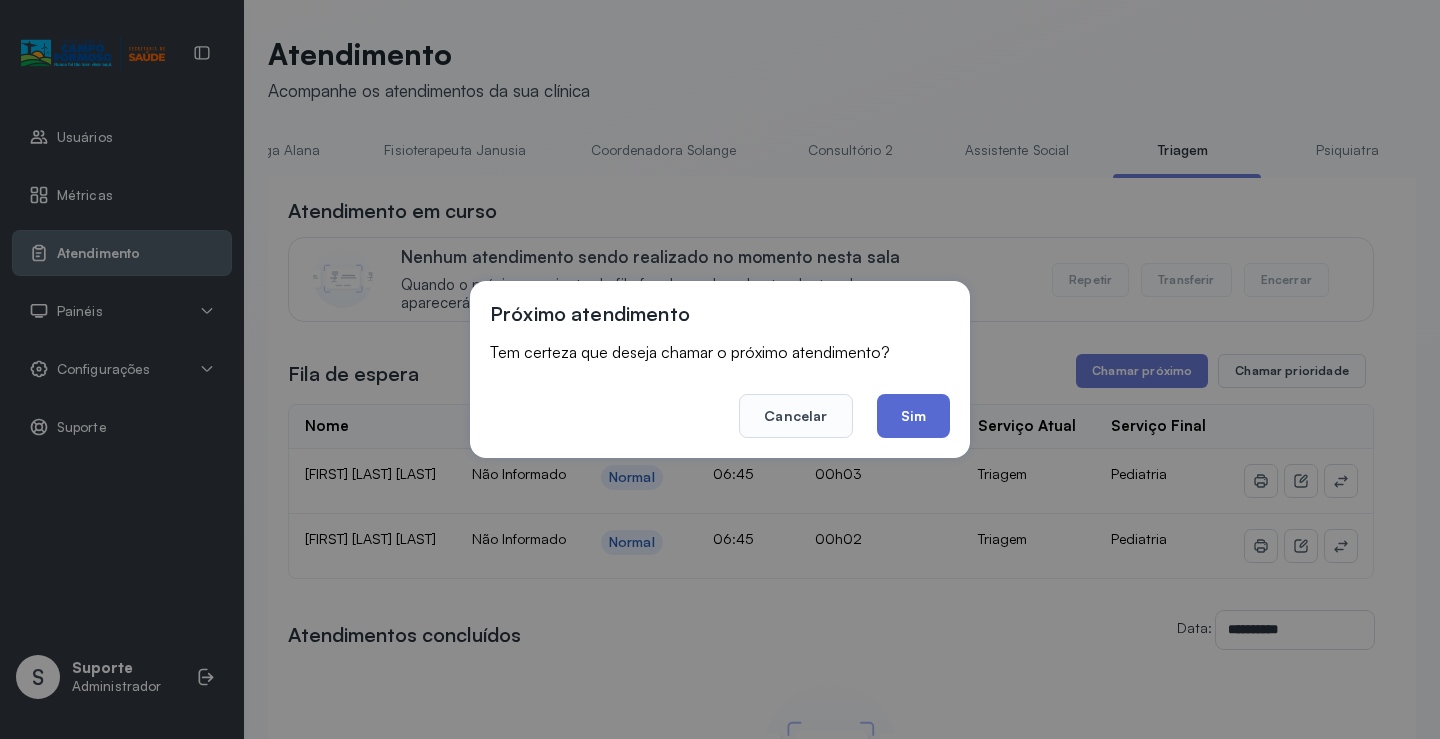 click on "Sim" 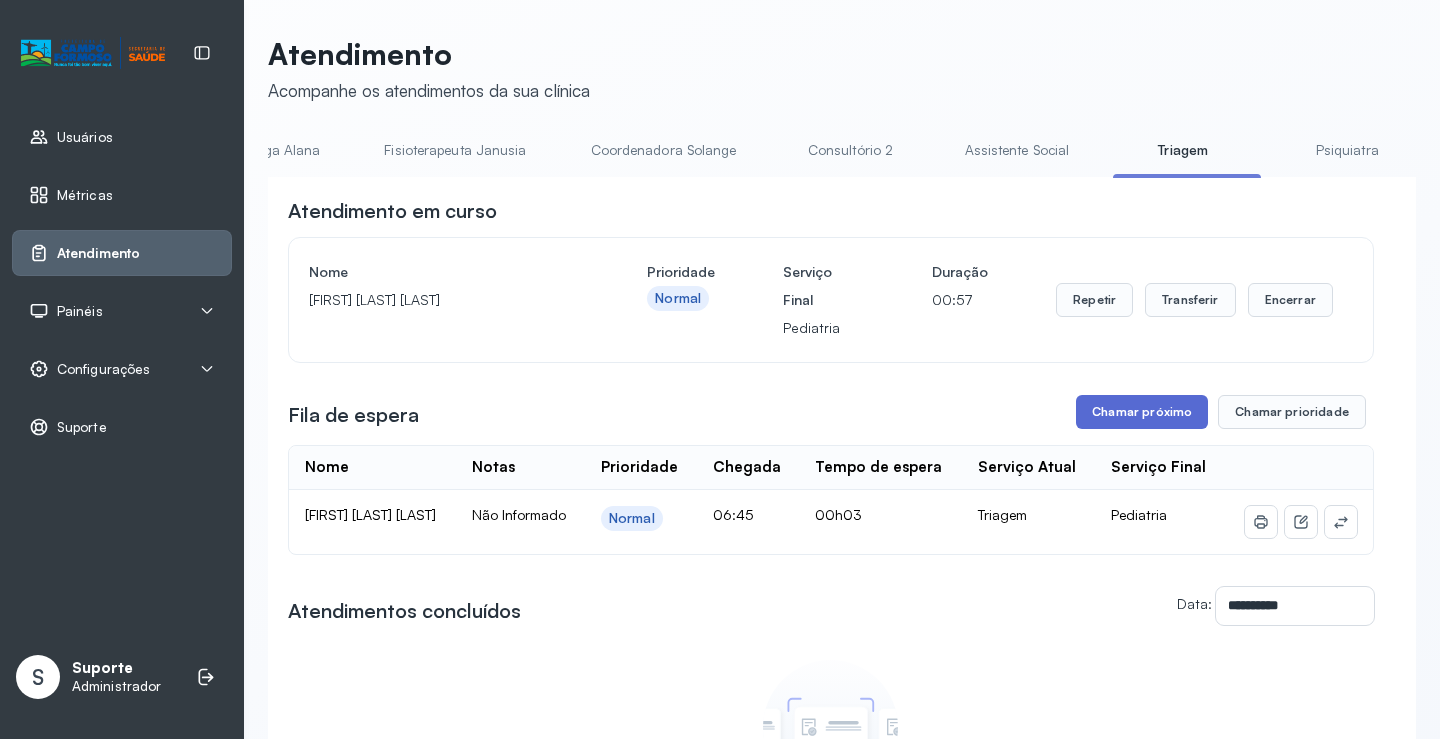 click on "Chamar próximo" at bounding box center [1142, 412] 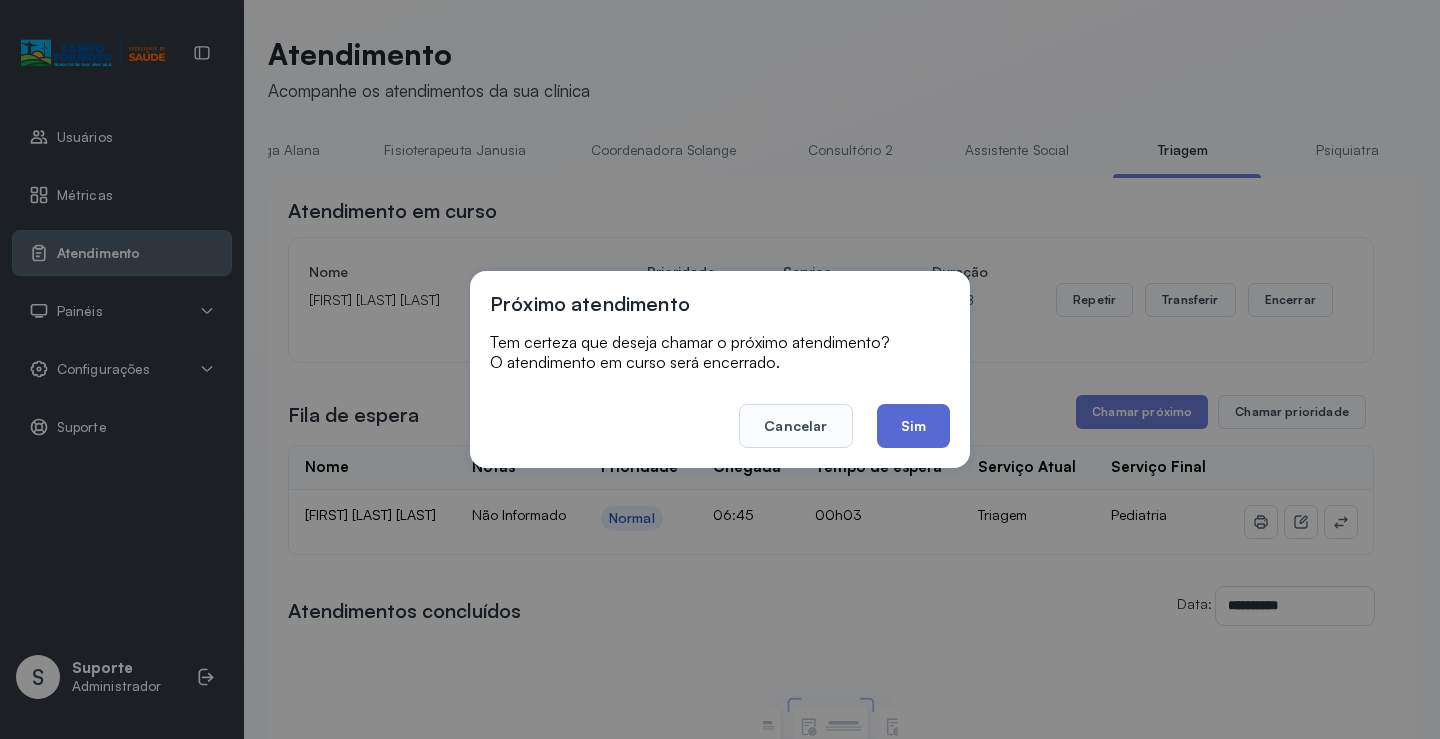 click on "Sim" 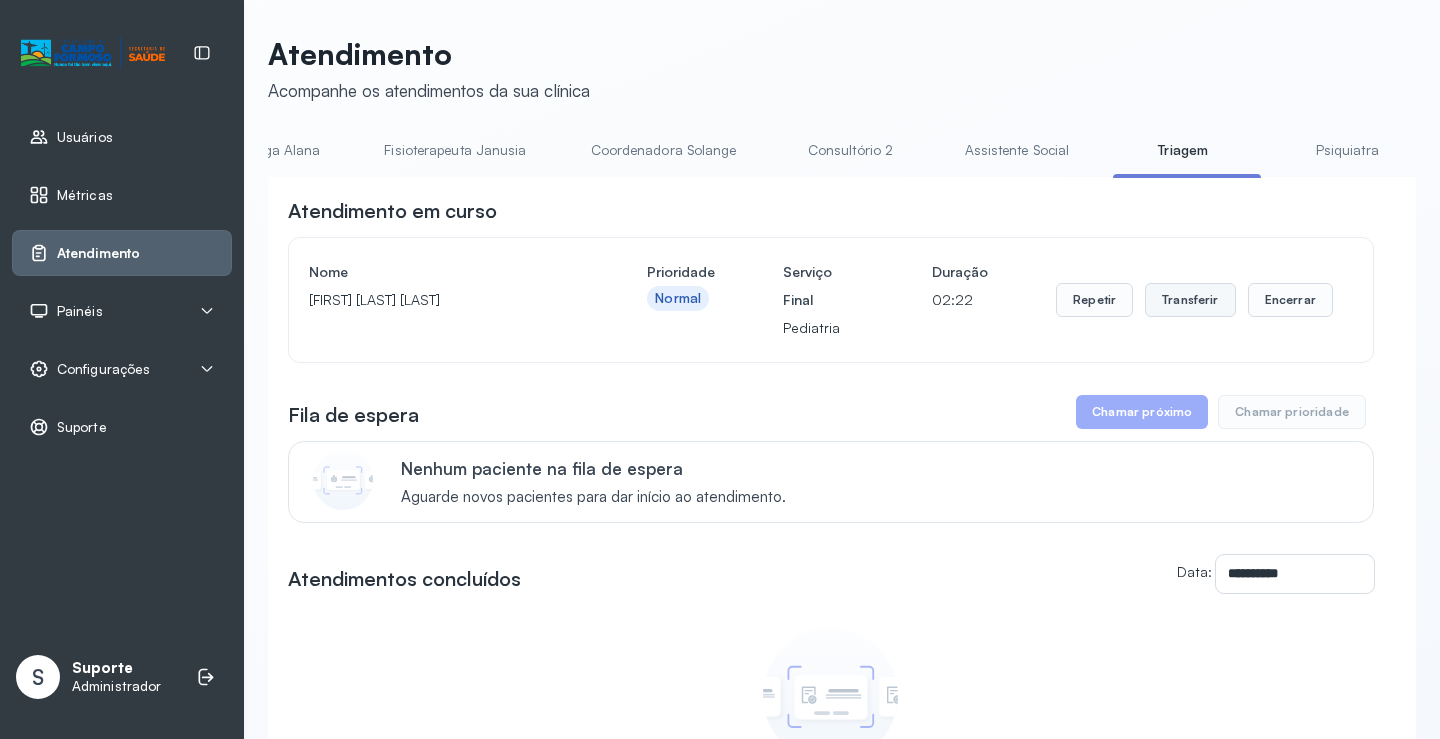 click on "Transferir" at bounding box center (1190, 300) 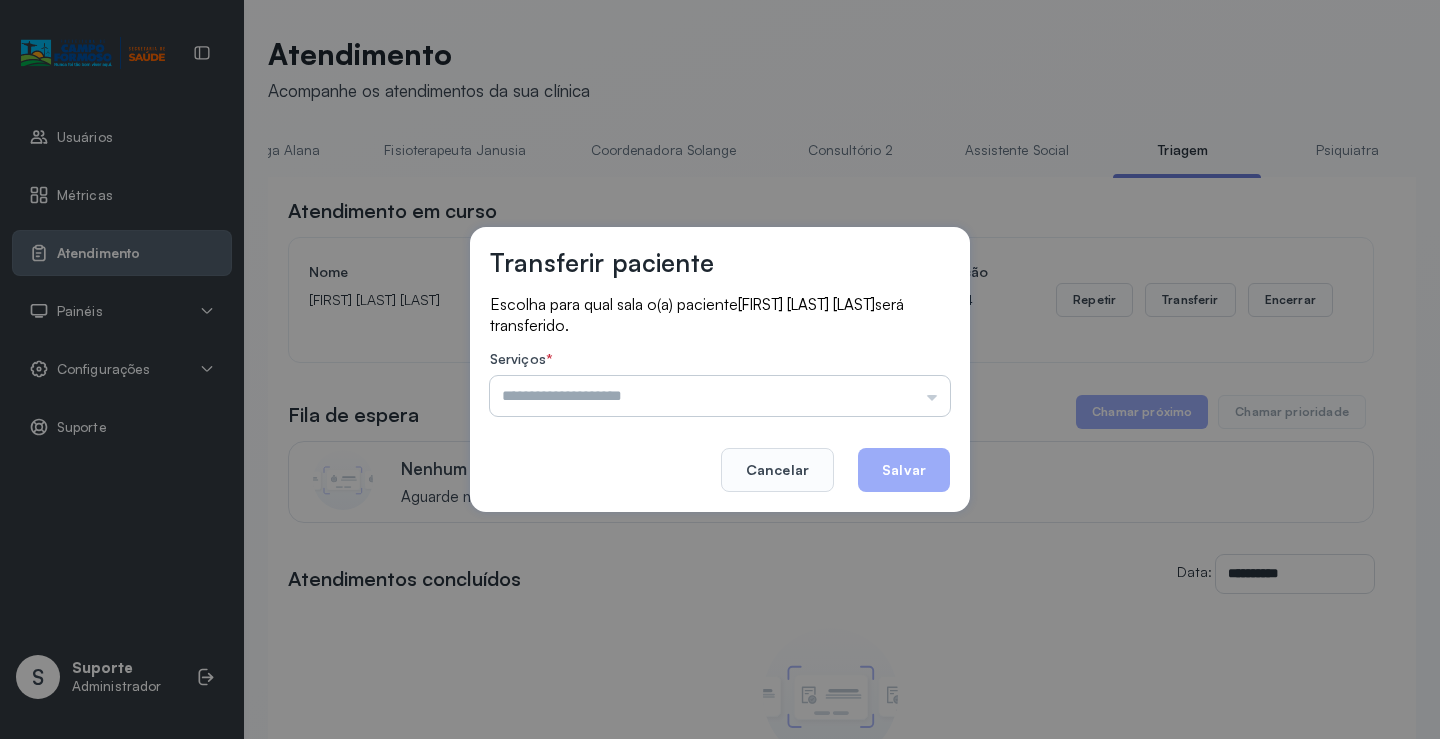 click at bounding box center [720, 396] 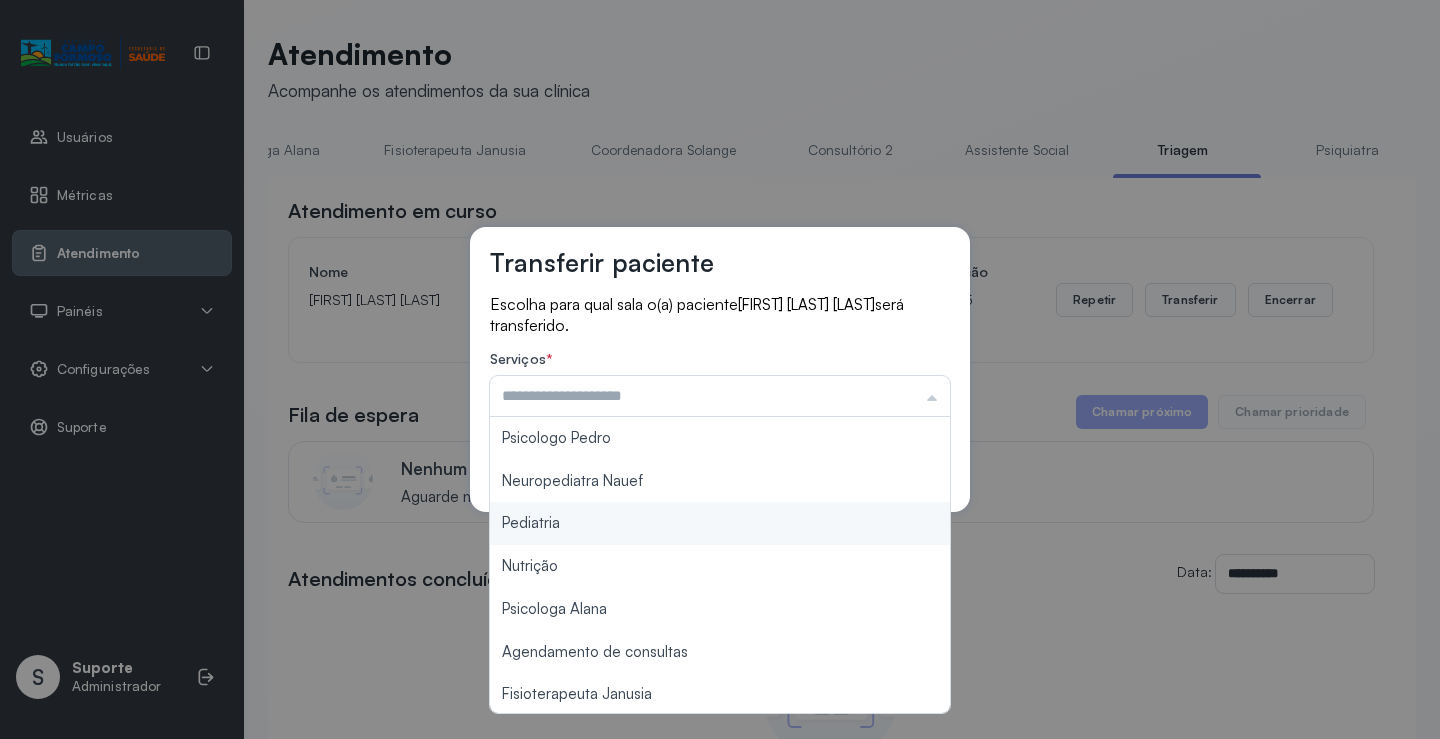 type on "*********" 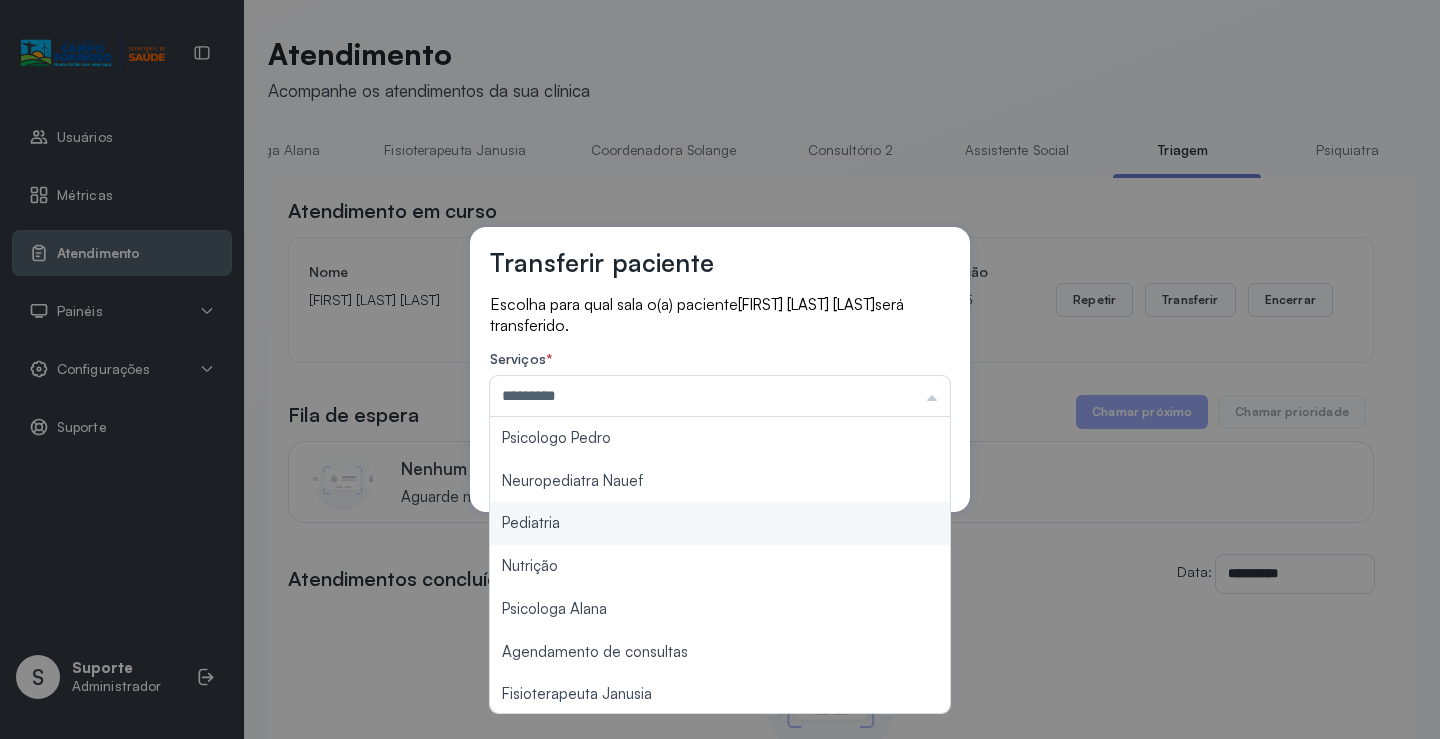 drag, startPoint x: 558, startPoint y: 516, endPoint x: 715, endPoint y: 516, distance: 157 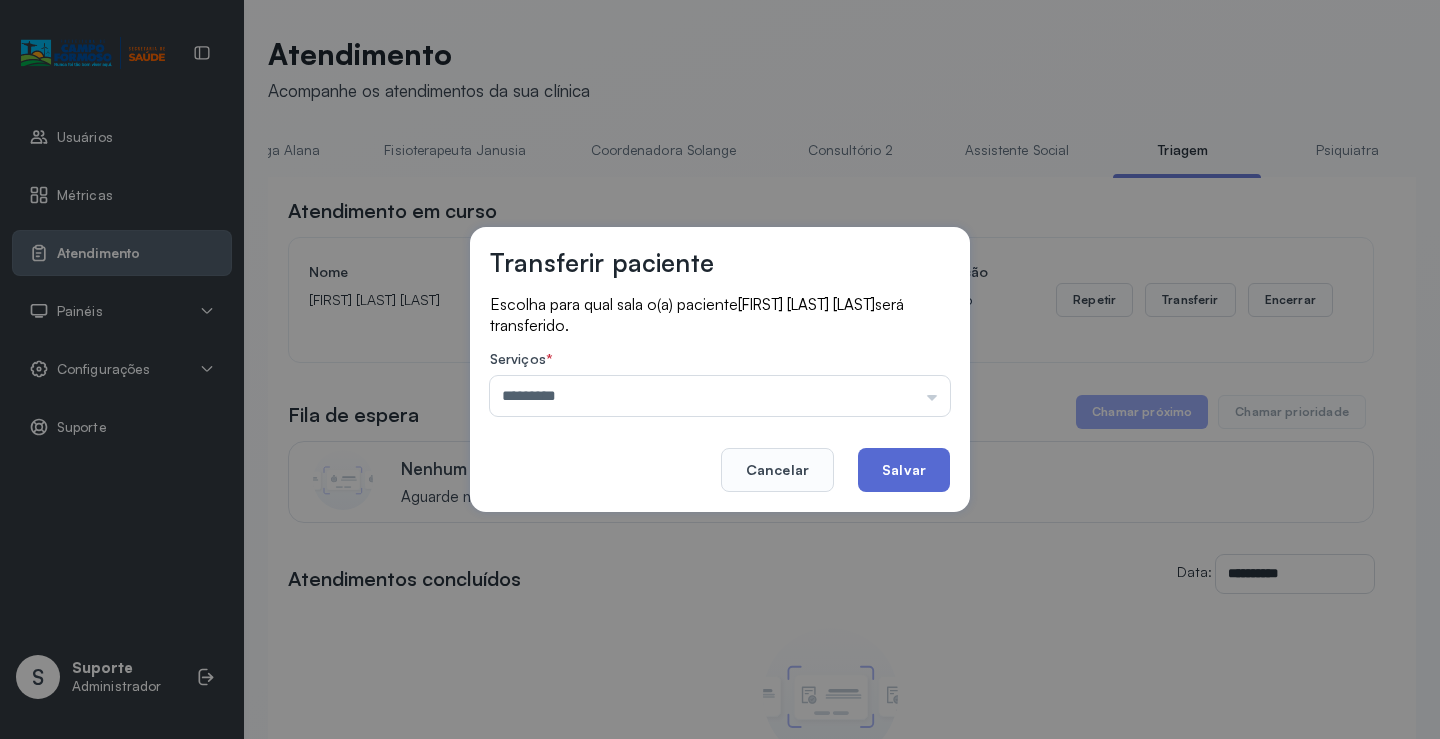 click on "Salvar" 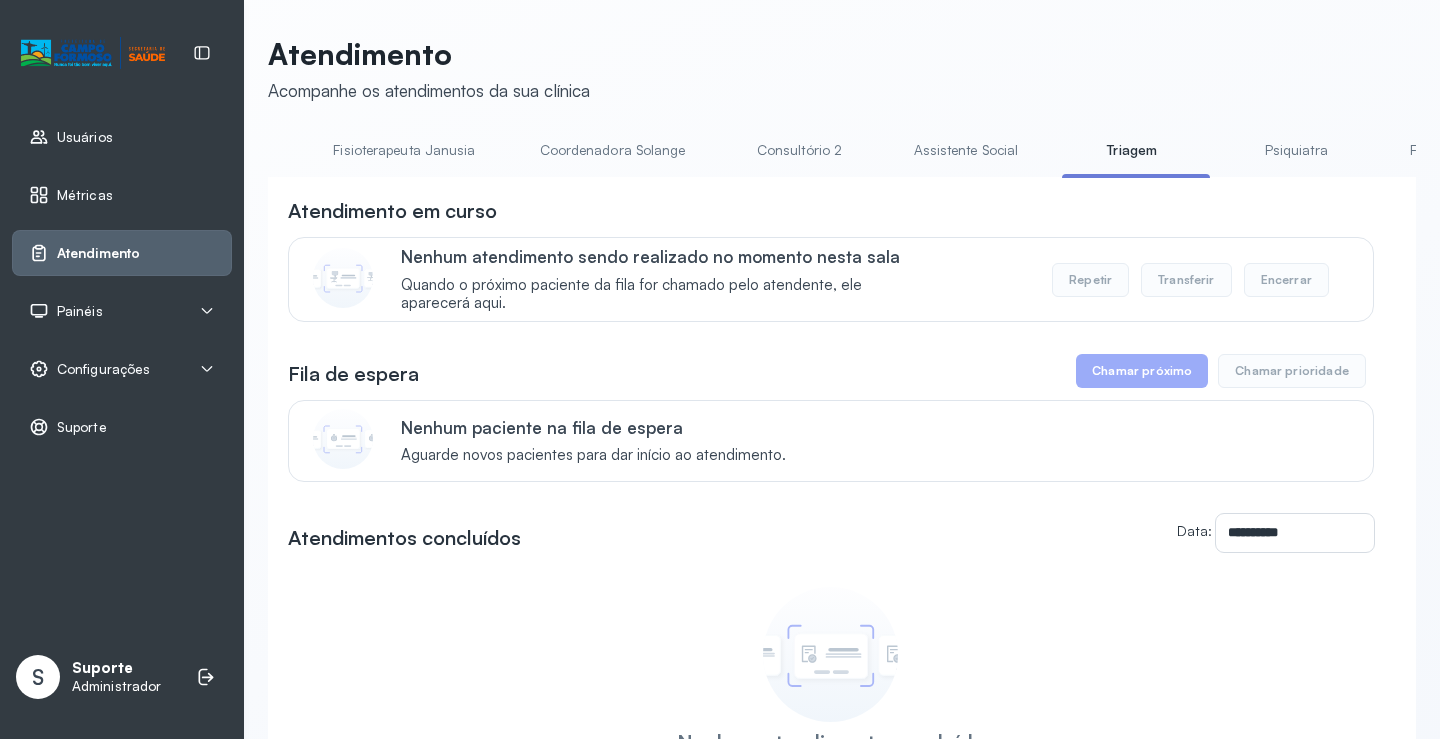 scroll, scrollTop: 0, scrollLeft: 1060, axis: horizontal 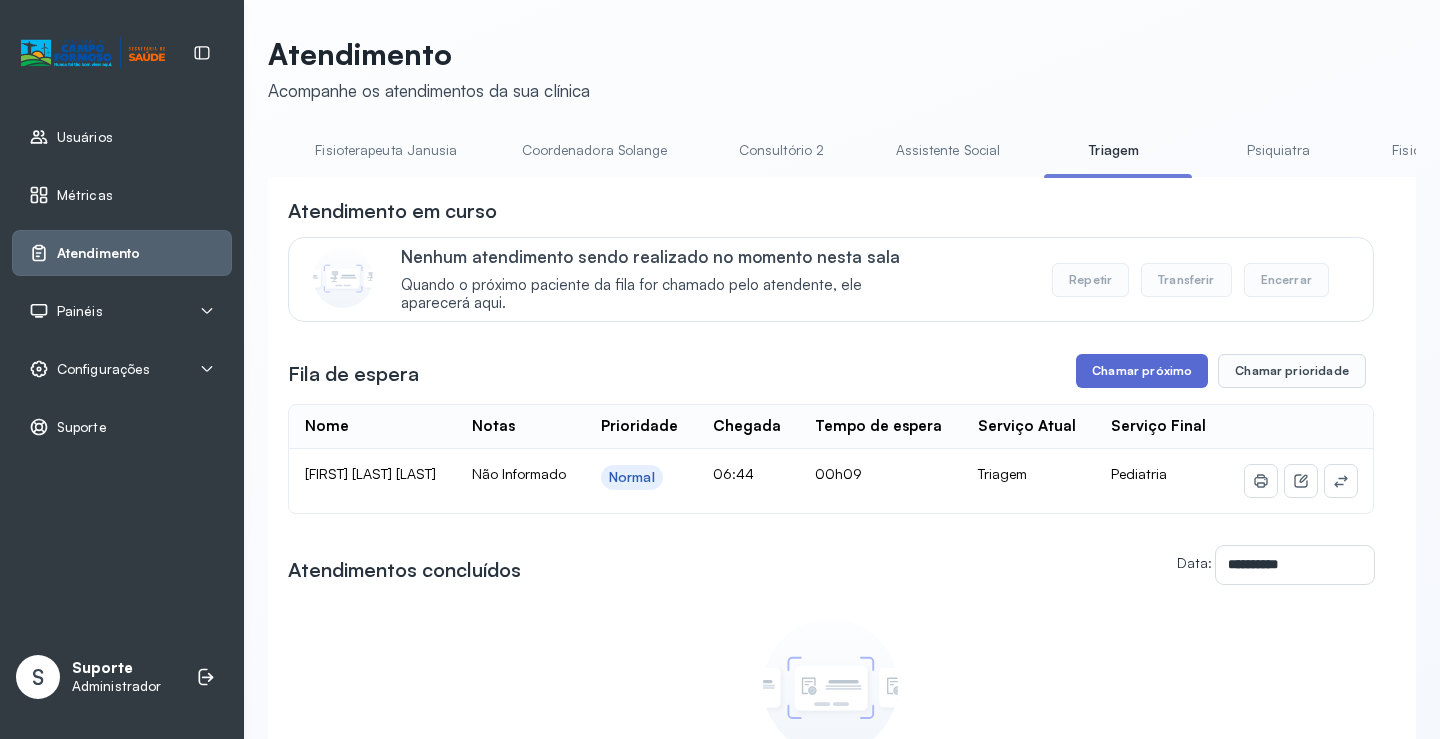click on "Chamar próximo" at bounding box center (1142, 371) 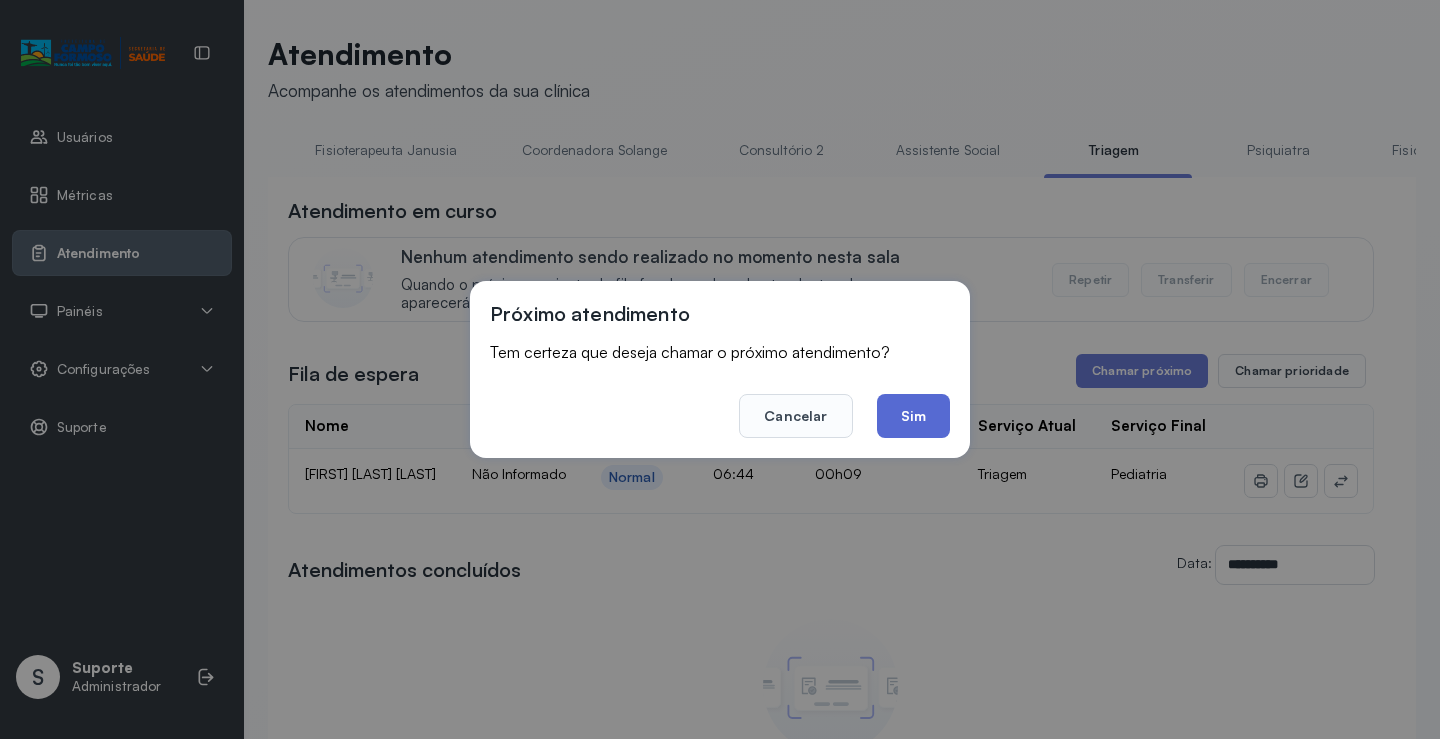 click on "Sim" 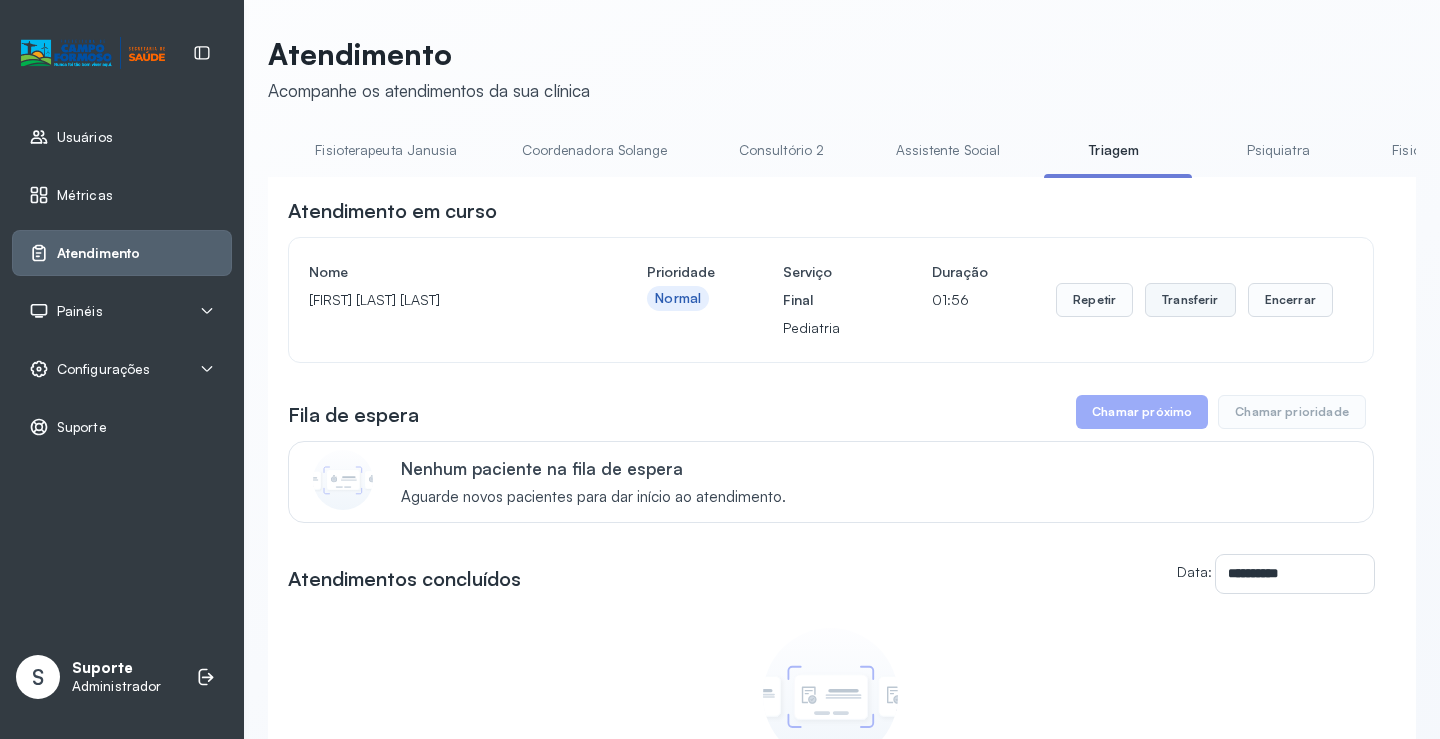 click on "Transferir" at bounding box center [1190, 300] 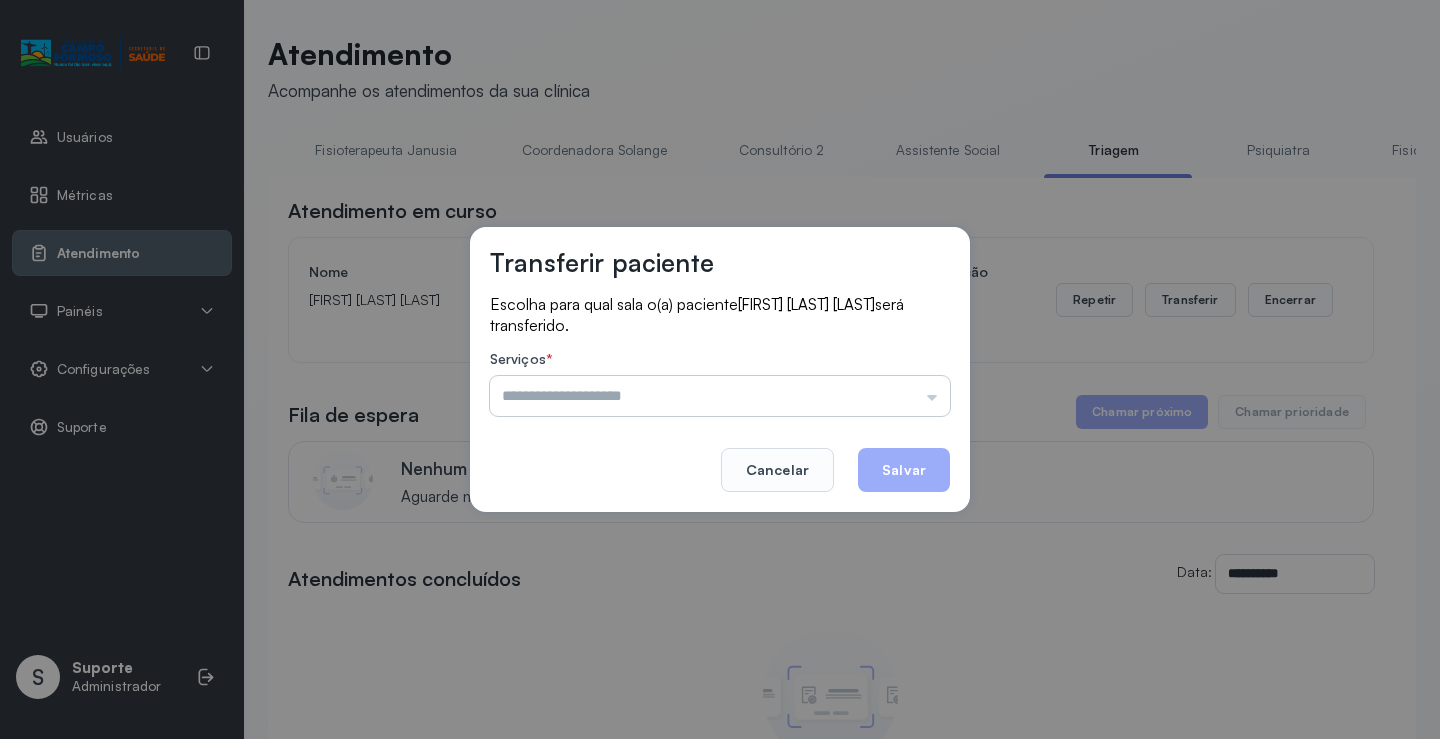 click at bounding box center [720, 396] 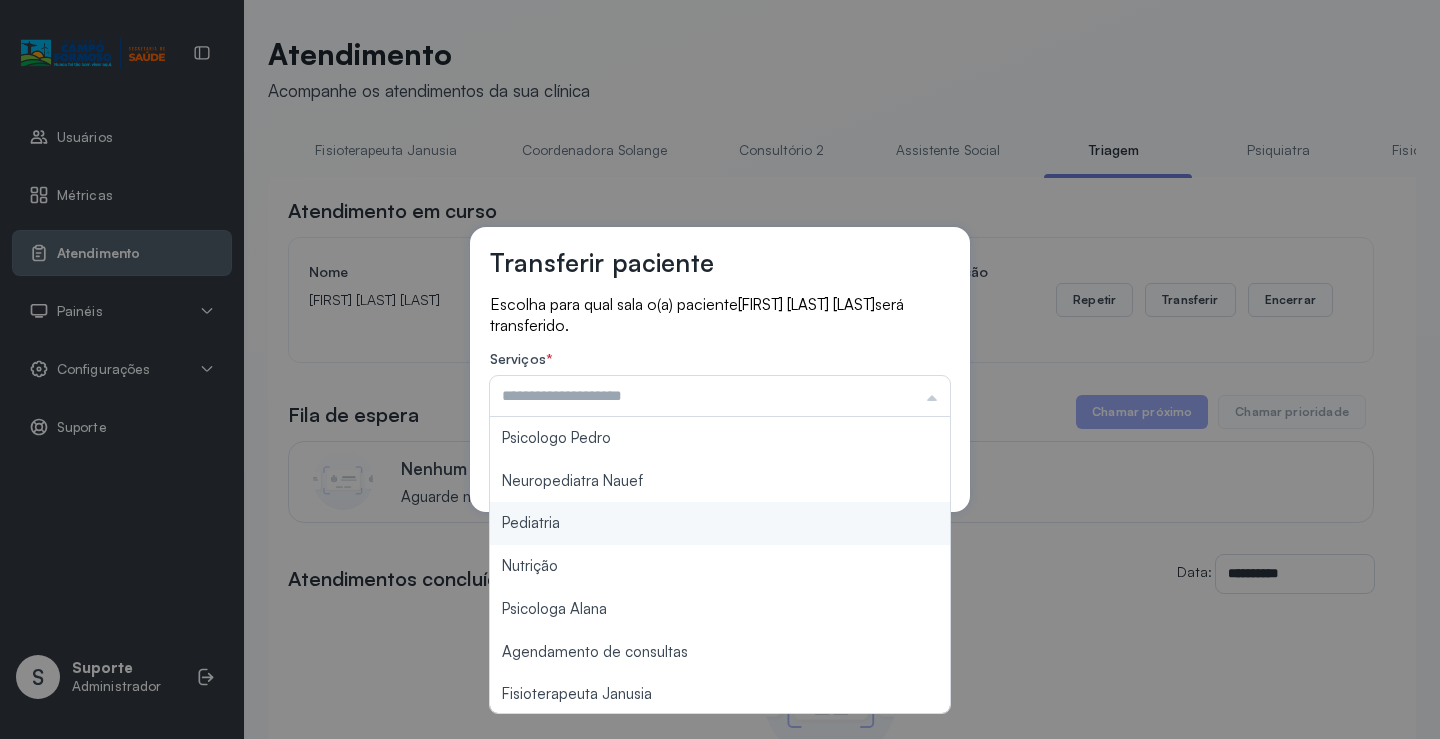 type on "*********" 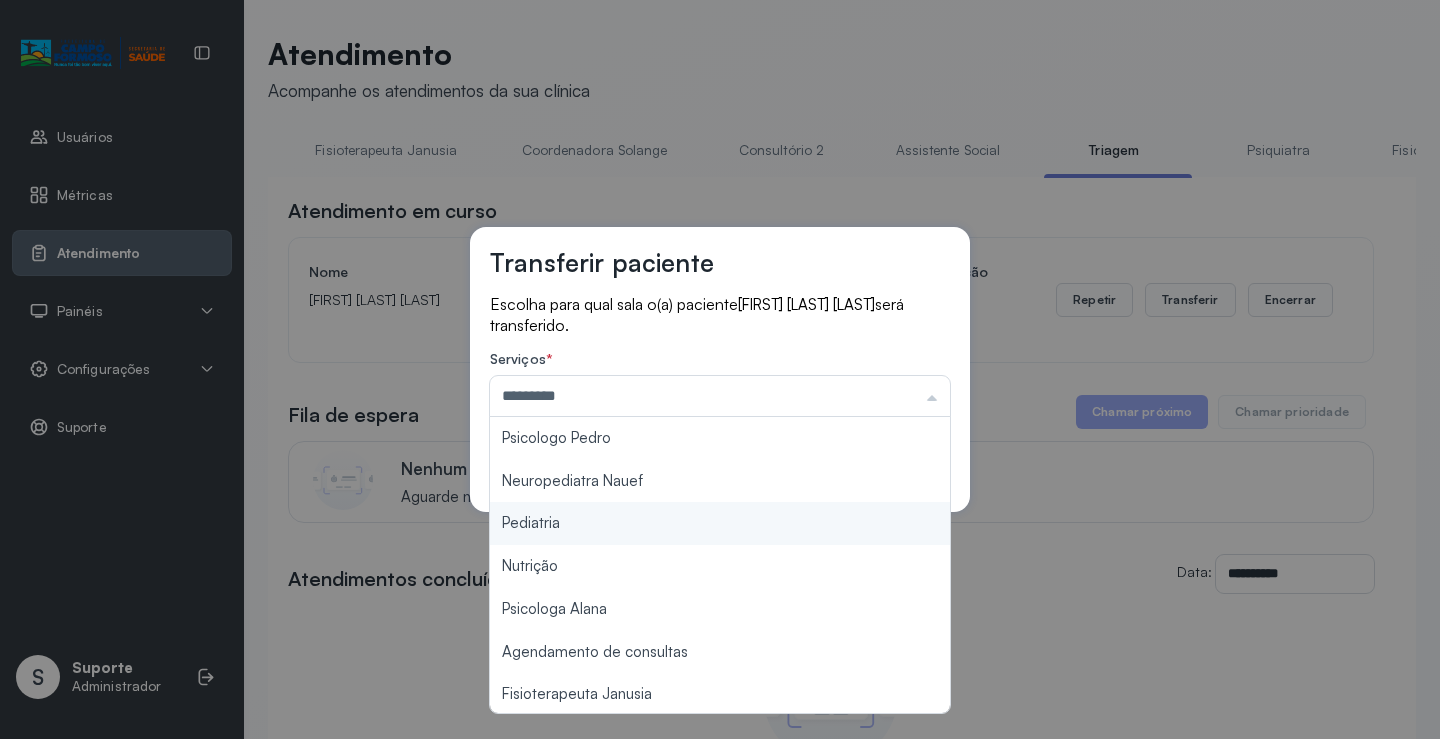 click on "Transferir paciente Escolha para qual sala o(a) paciente  [FIRST] [LAST] [LAST]  será transferido.  Serviços  *  ********* Psicologo Pedro Neuropediatra Nauef Pediatria Nutrição Psicologa Alana Agendamento de consultas Fisioterapeuta Janusia Coordenadora Solange Consultório 2 Assistente Social Psiquiatra Fisioterapeuta Francyne Fisioterapeuta Morgana Neuropediatra João Cancelar Salvar" at bounding box center (720, 369) 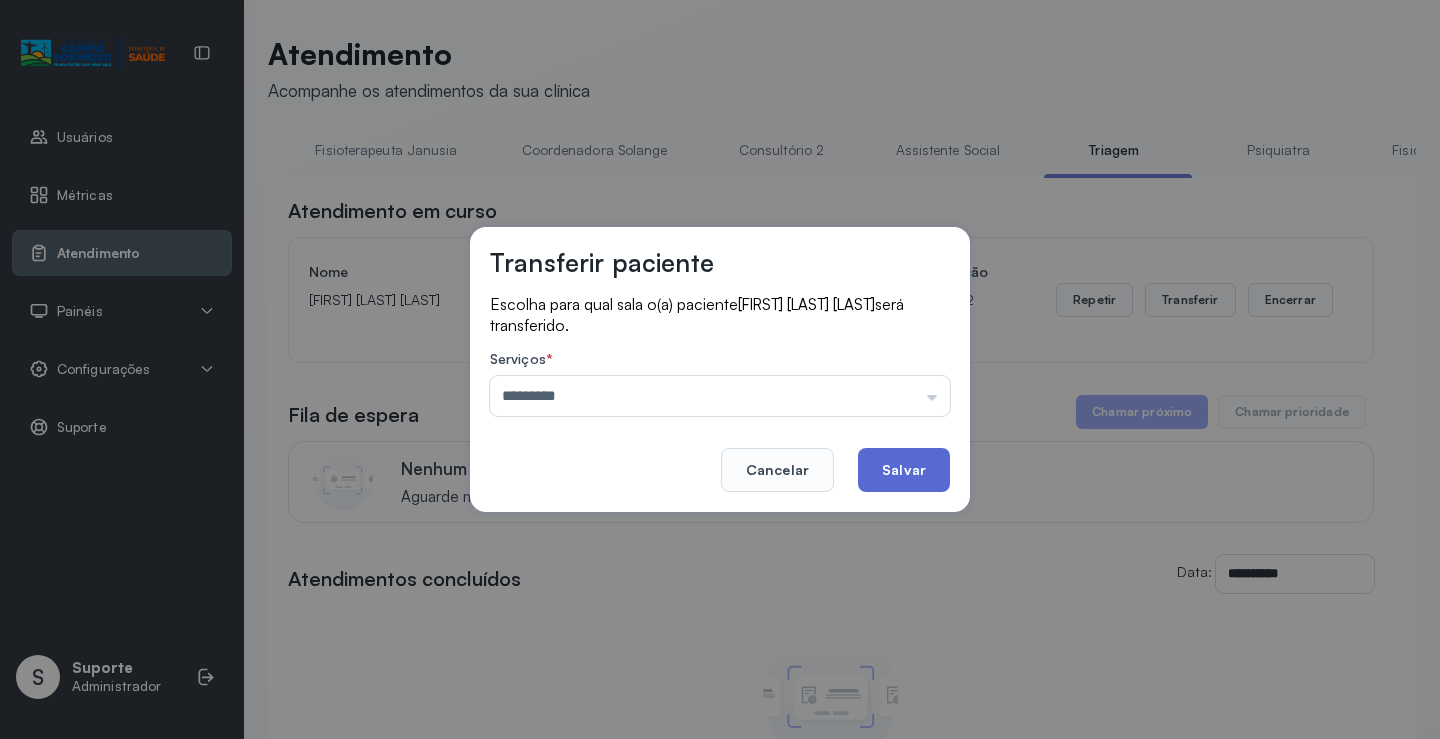 click on "Salvar" 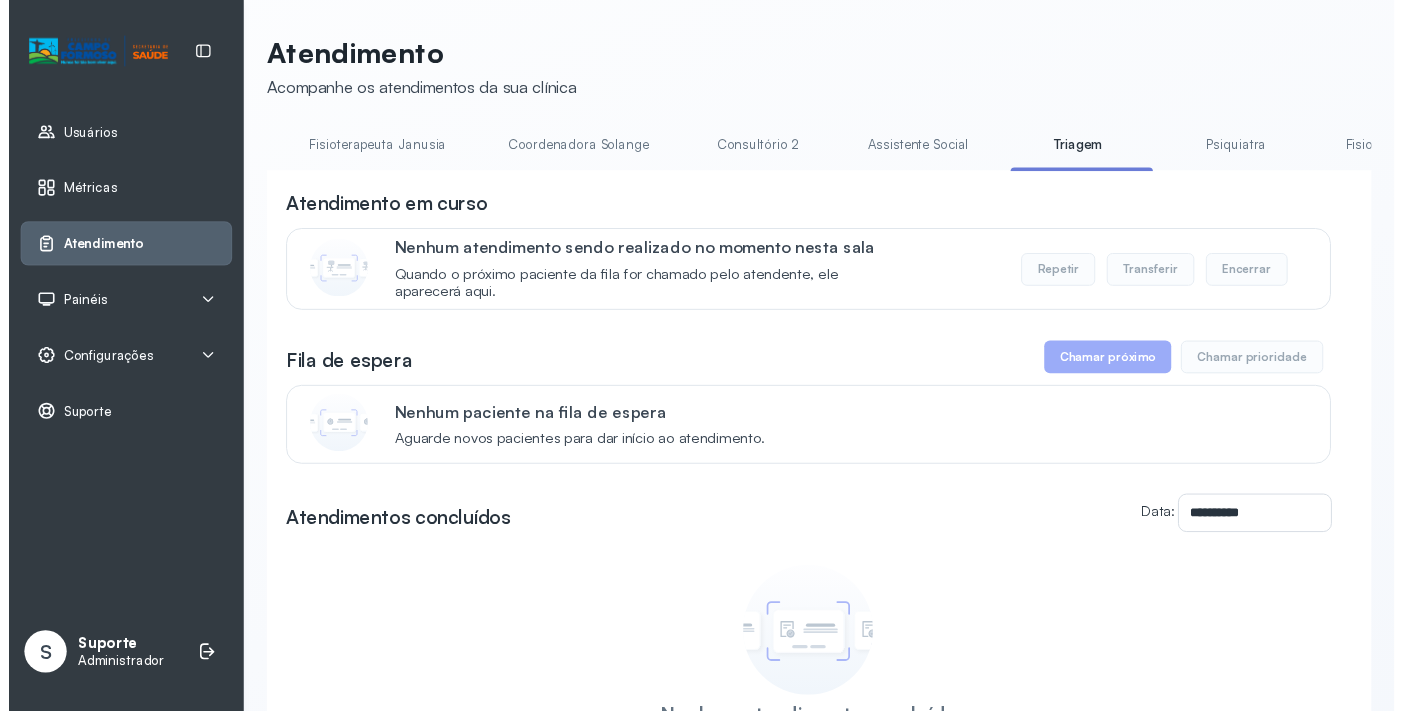scroll, scrollTop: 0, scrollLeft: 1072, axis: horizontal 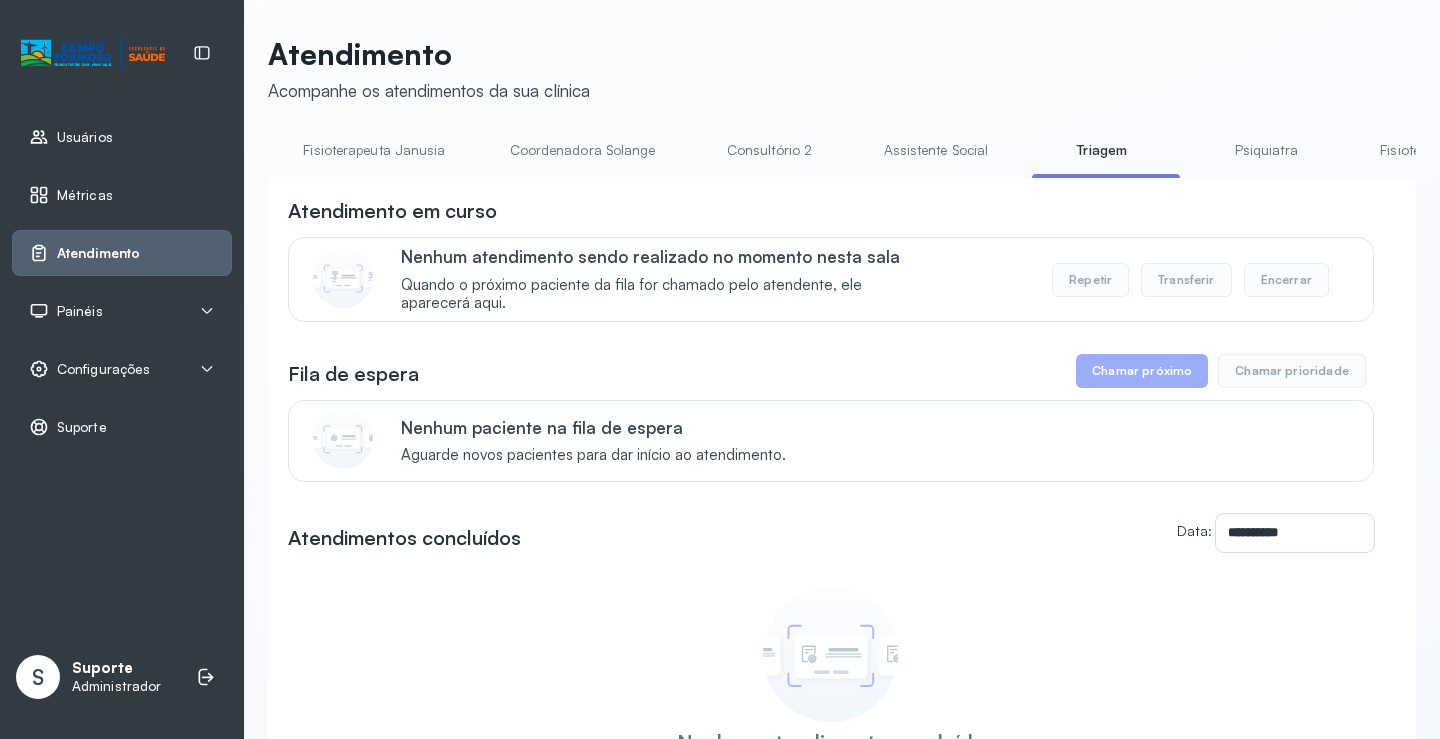 click on "**********" at bounding box center [842, 547] 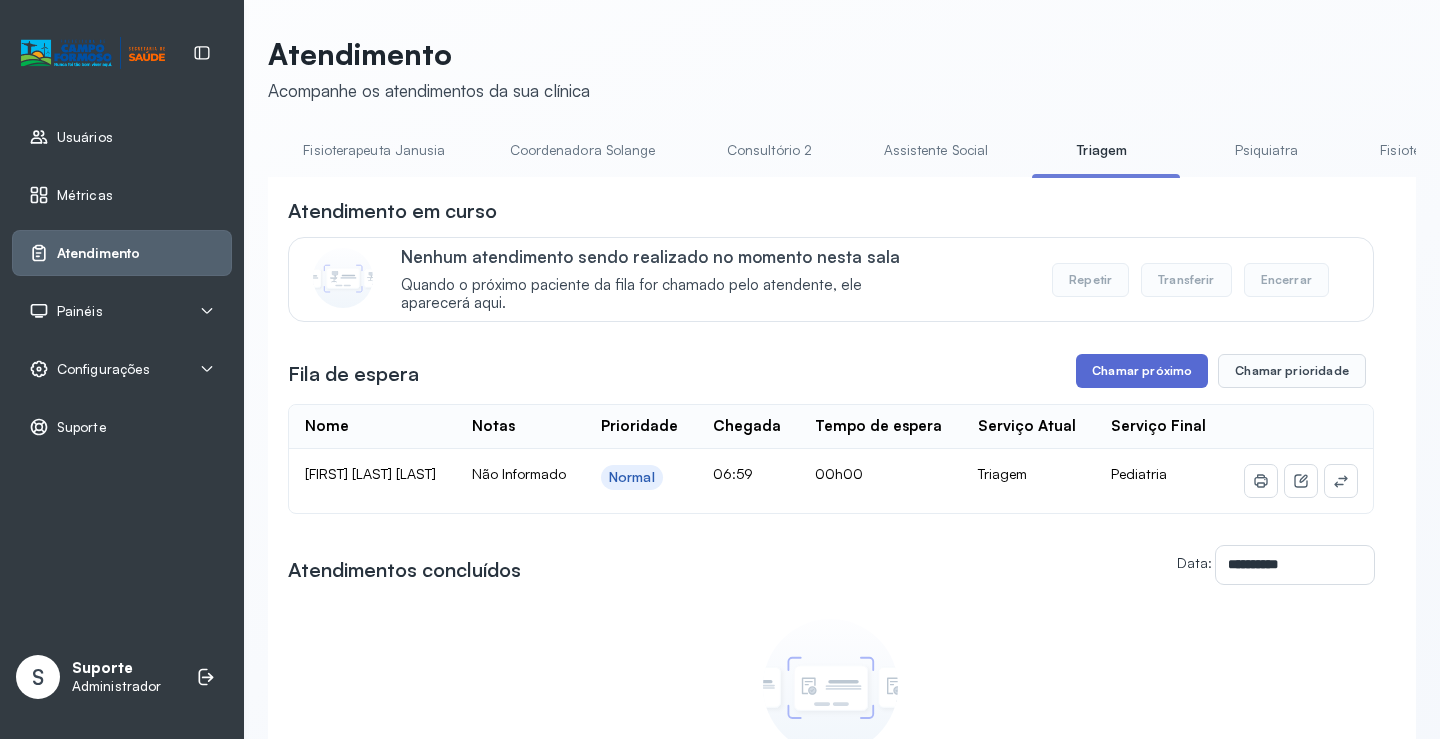 click on "Chamar próximo" at bounding box center [1142, 371] 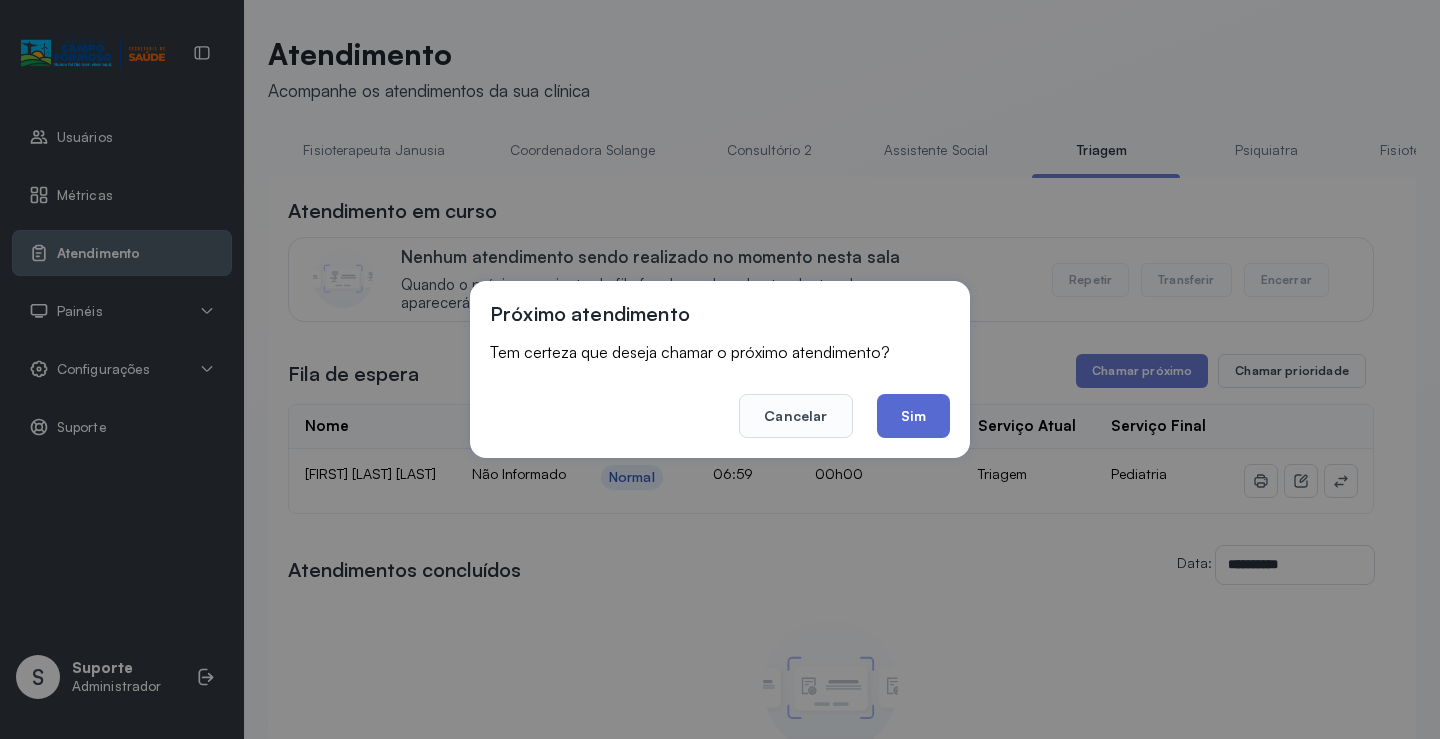click on "Sim" 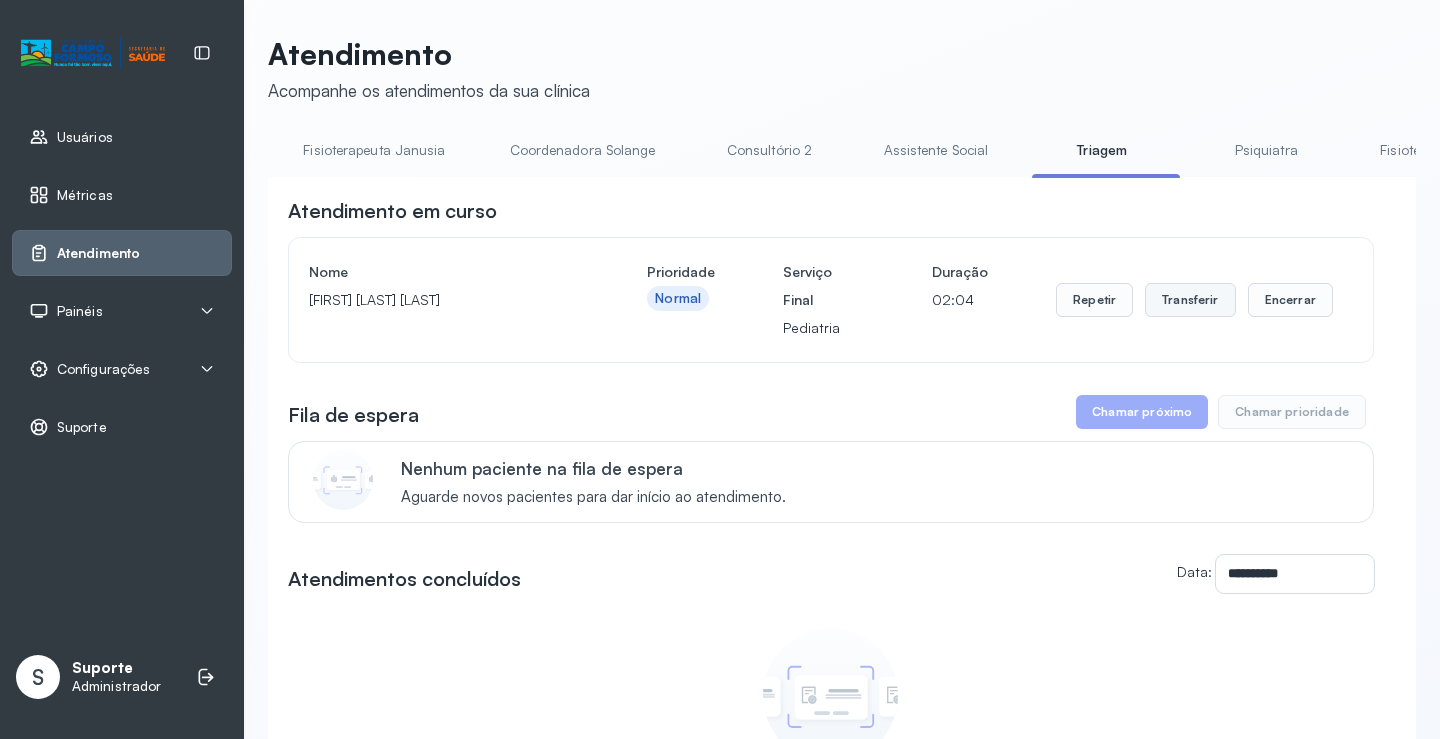 click on "Transferir" at bounding box center [1190, 300] 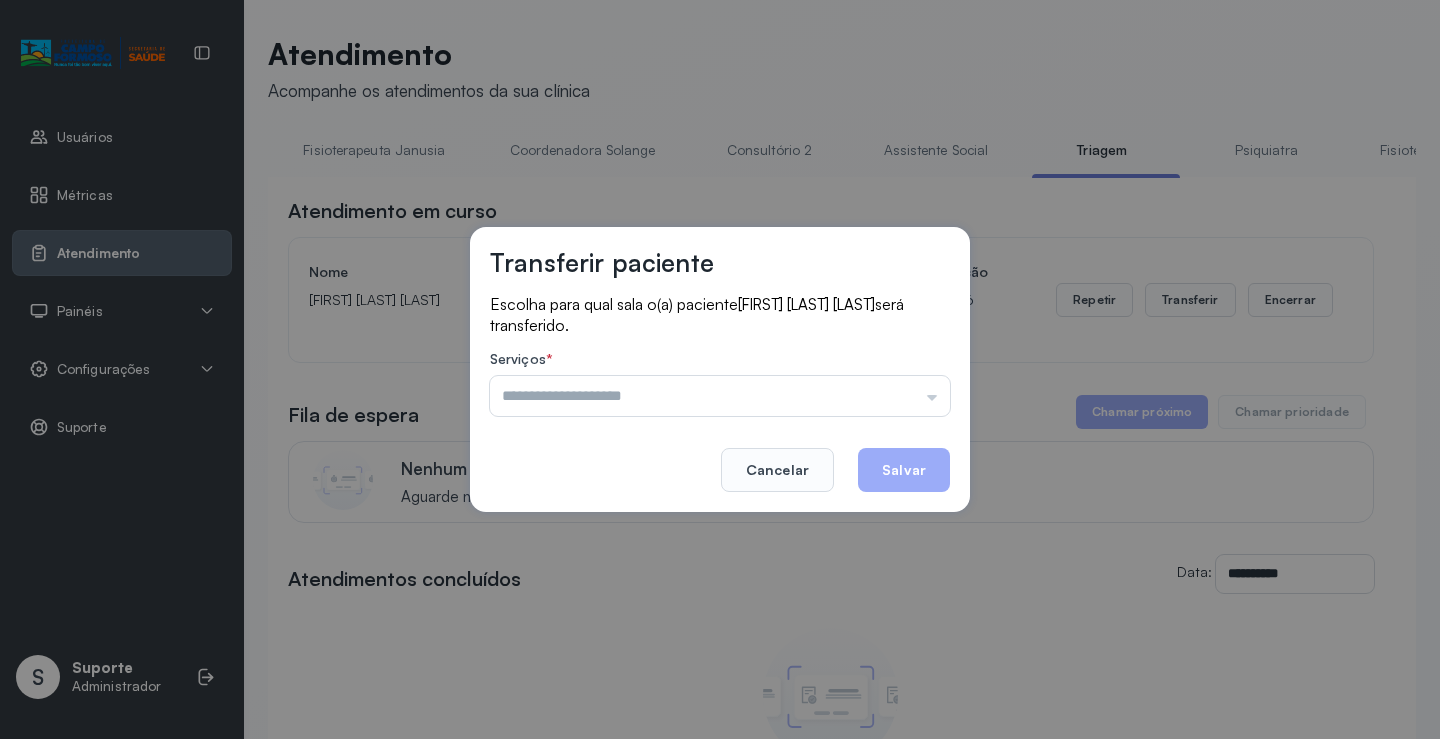 click at bounding box center [720, 396] 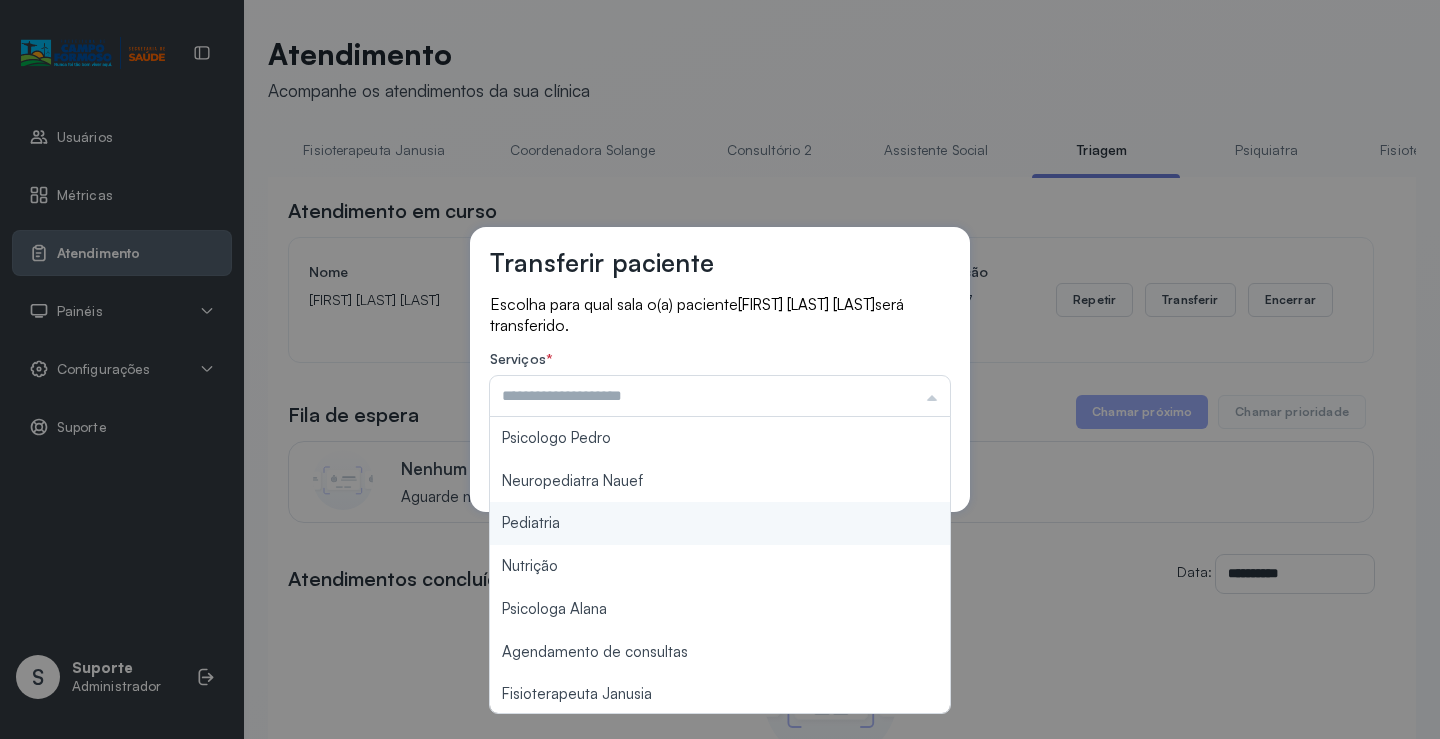 type on "*********" 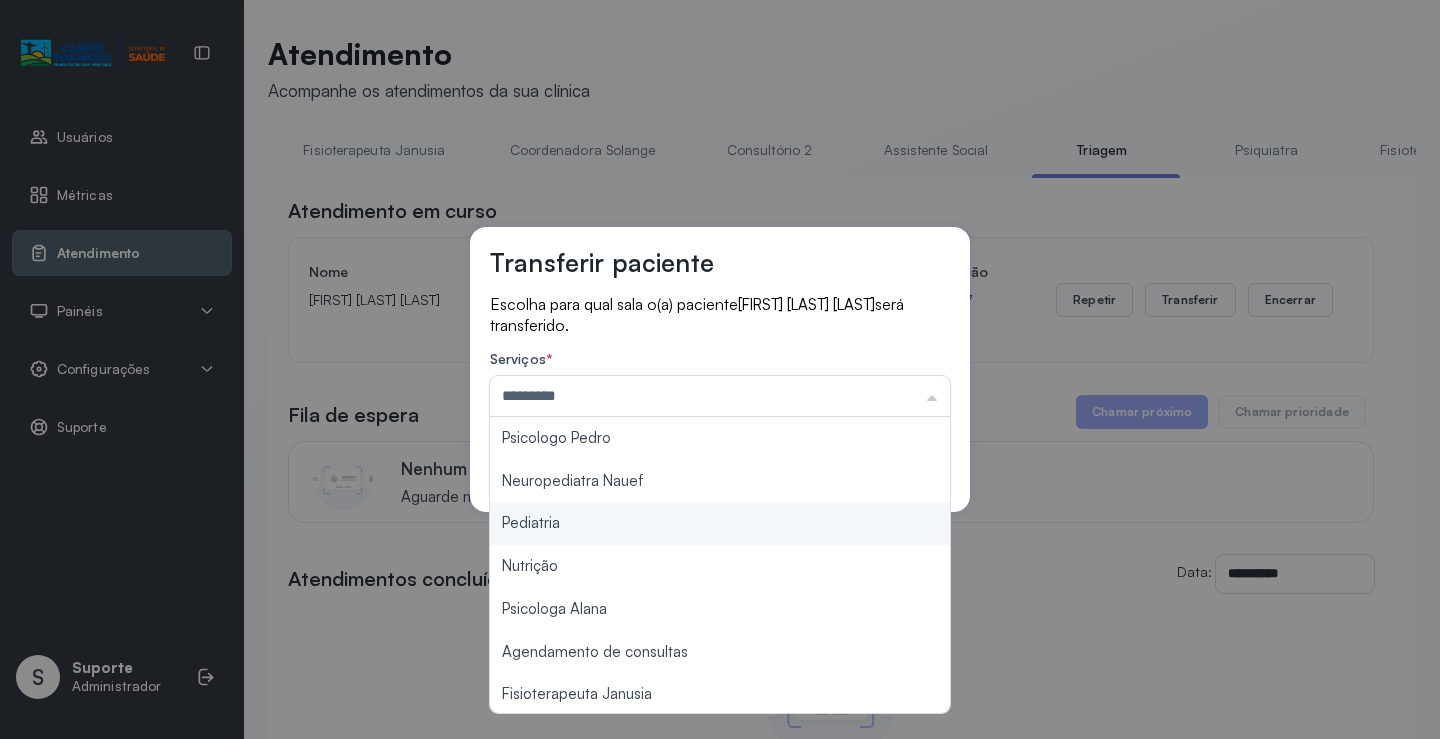 click on "Transferir paciente Escolha para qual sala o(a) paciente  [FIRST] [LAST] [LAST]  será transferido.  Serviços  *  ********* Psicologo Pedro Neuropediatra Nauef Pediatria Nutrição Psicologa Alana Agendamento de consultas Fisioterapeuta Janusia Coordenadora Solange Consultório 2 Assistente Social Psiquiatra Fisioterapeuta Francyne Fisioterapeuta Morgana Neuropediatra João Cancelar Salvar" at bounding box center [720, 369] 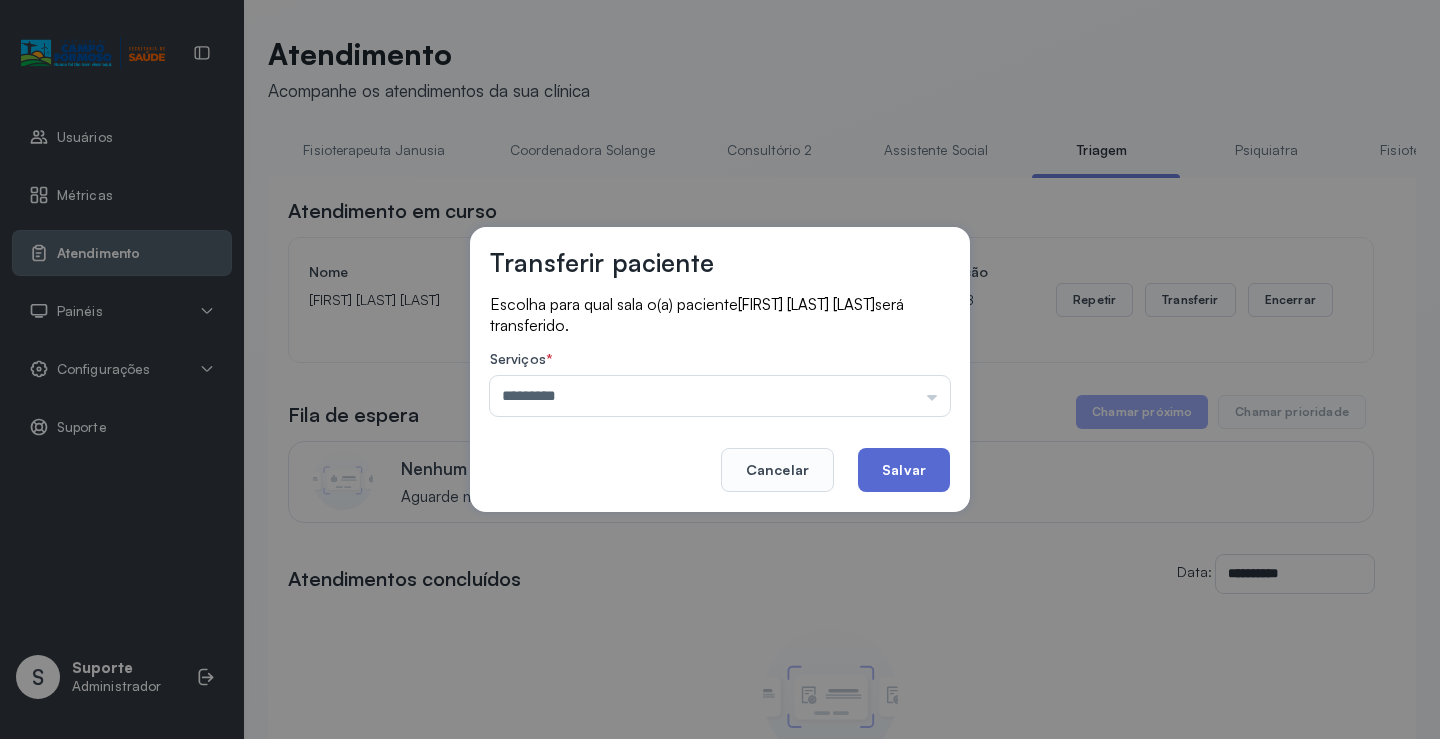 click on "Salvar" 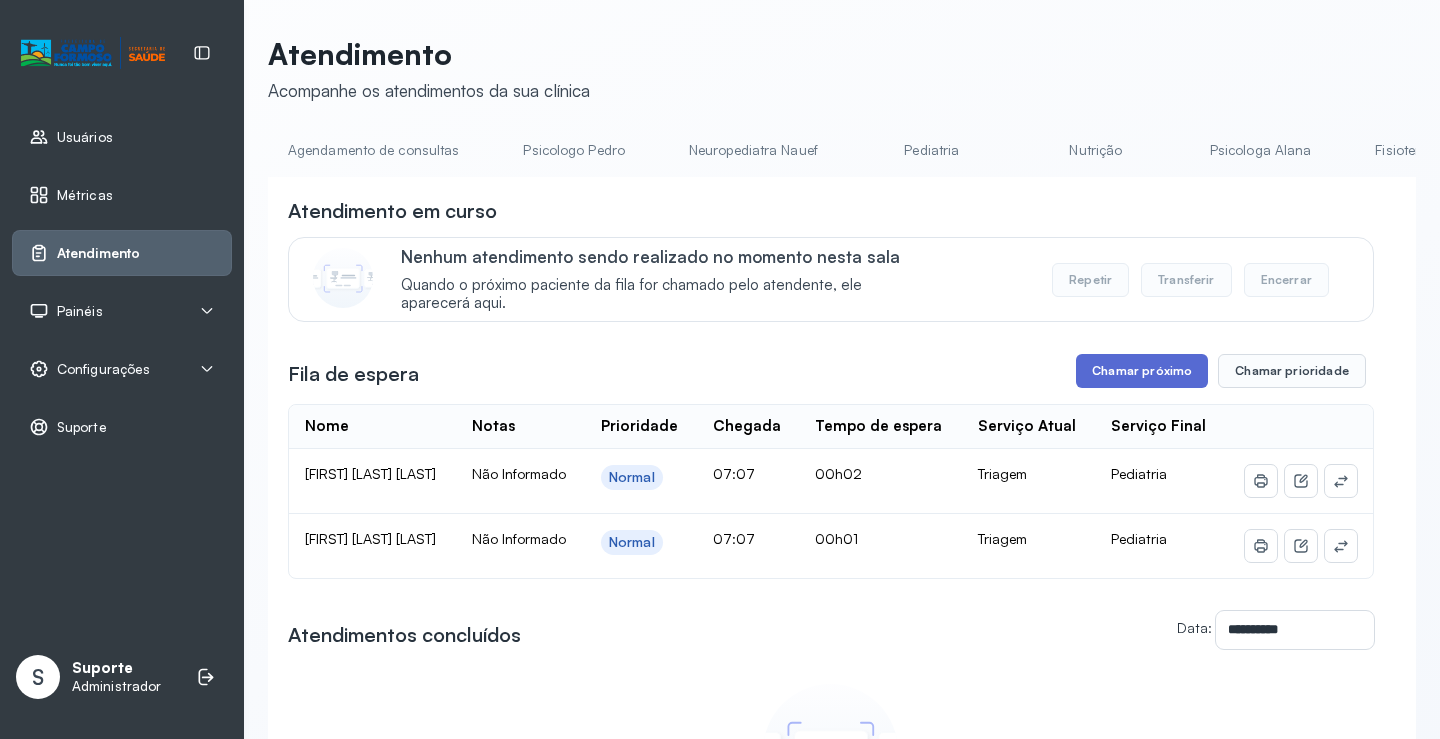 click on "Chamar próximo" at bounding box center [1142, 371] 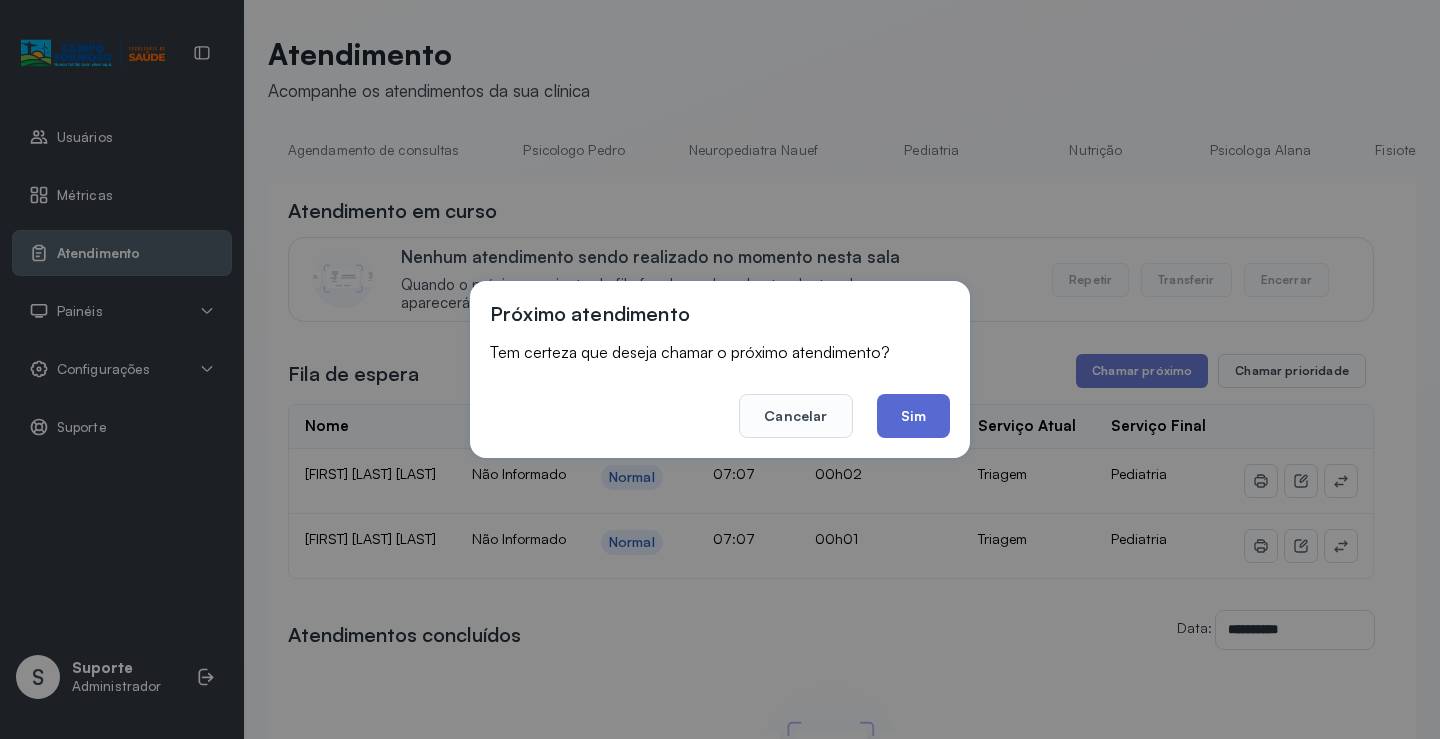 click on "Sim" 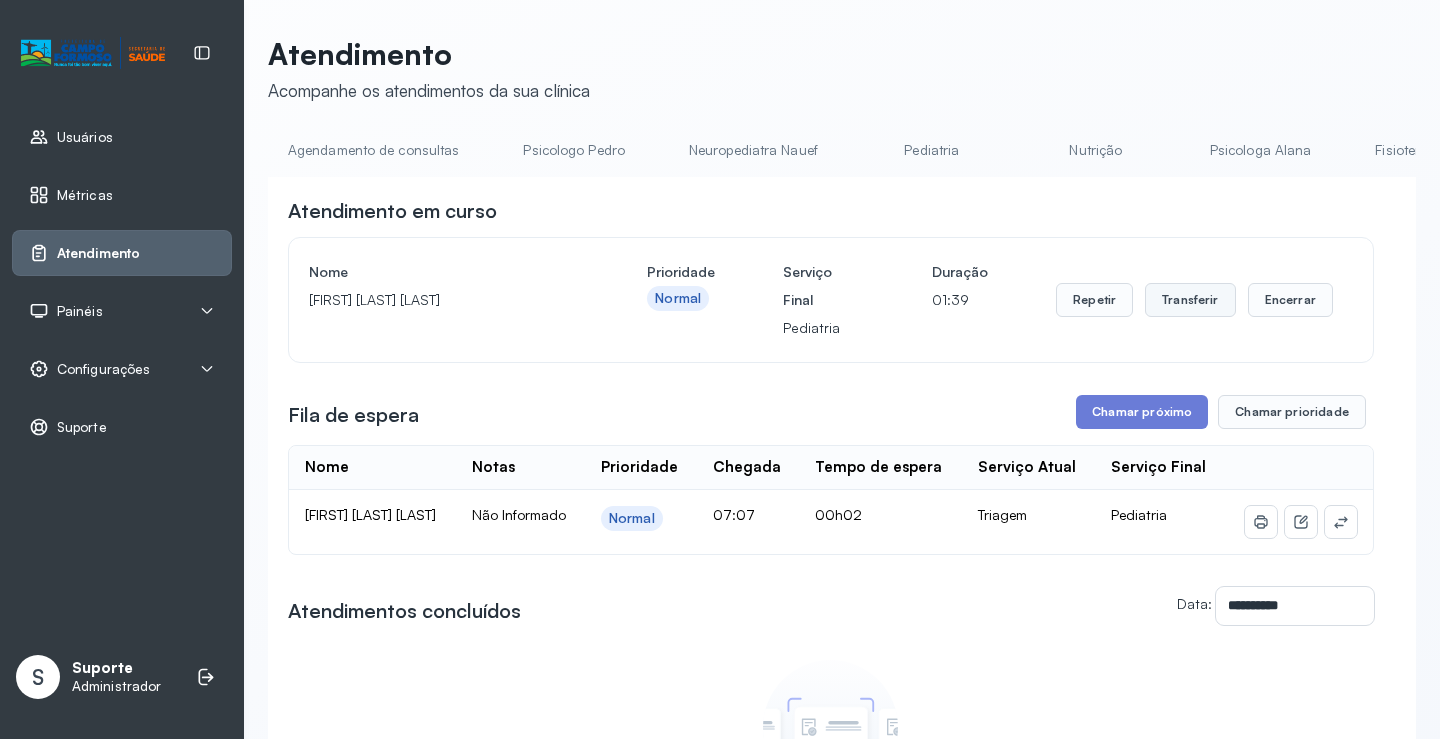 click on "Transferir" at bounding box center [1190, 300] 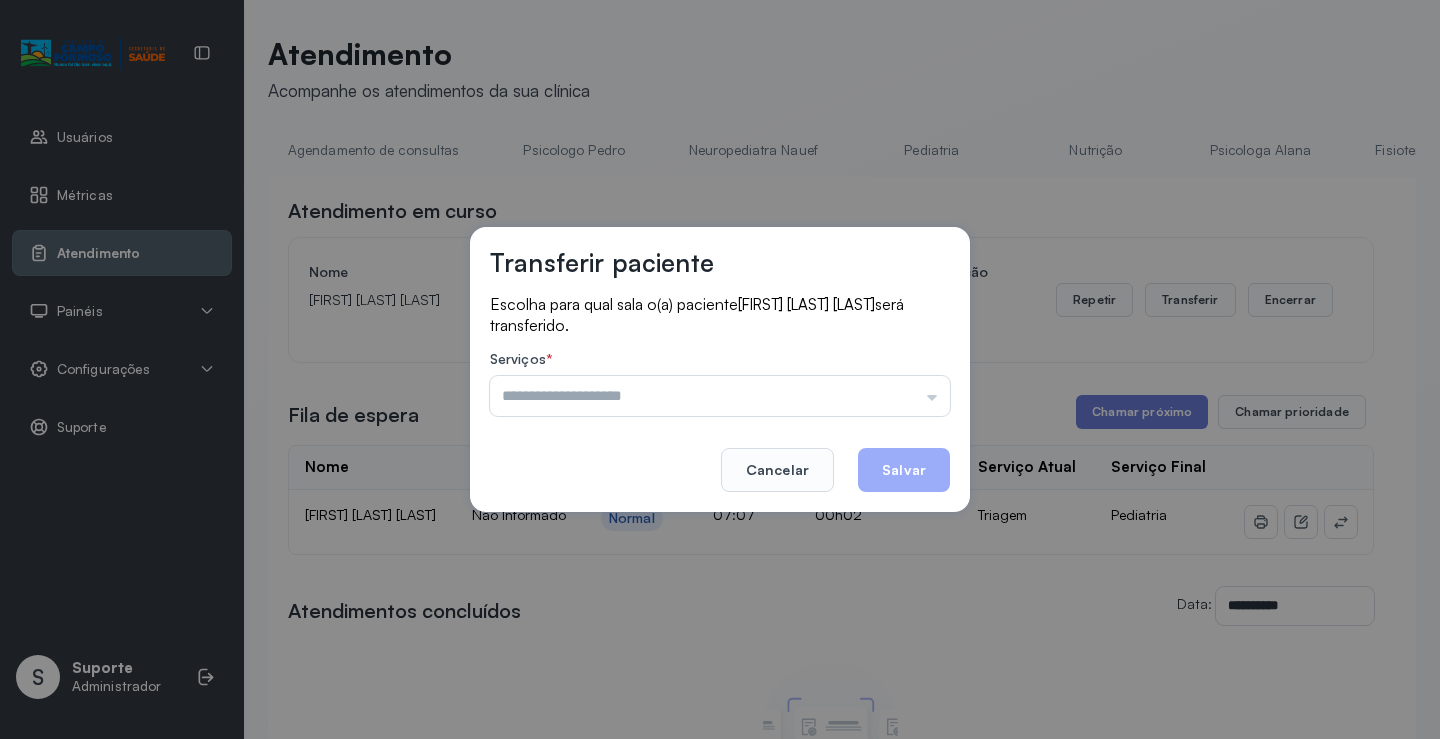 click at bounding box center (720, 396) 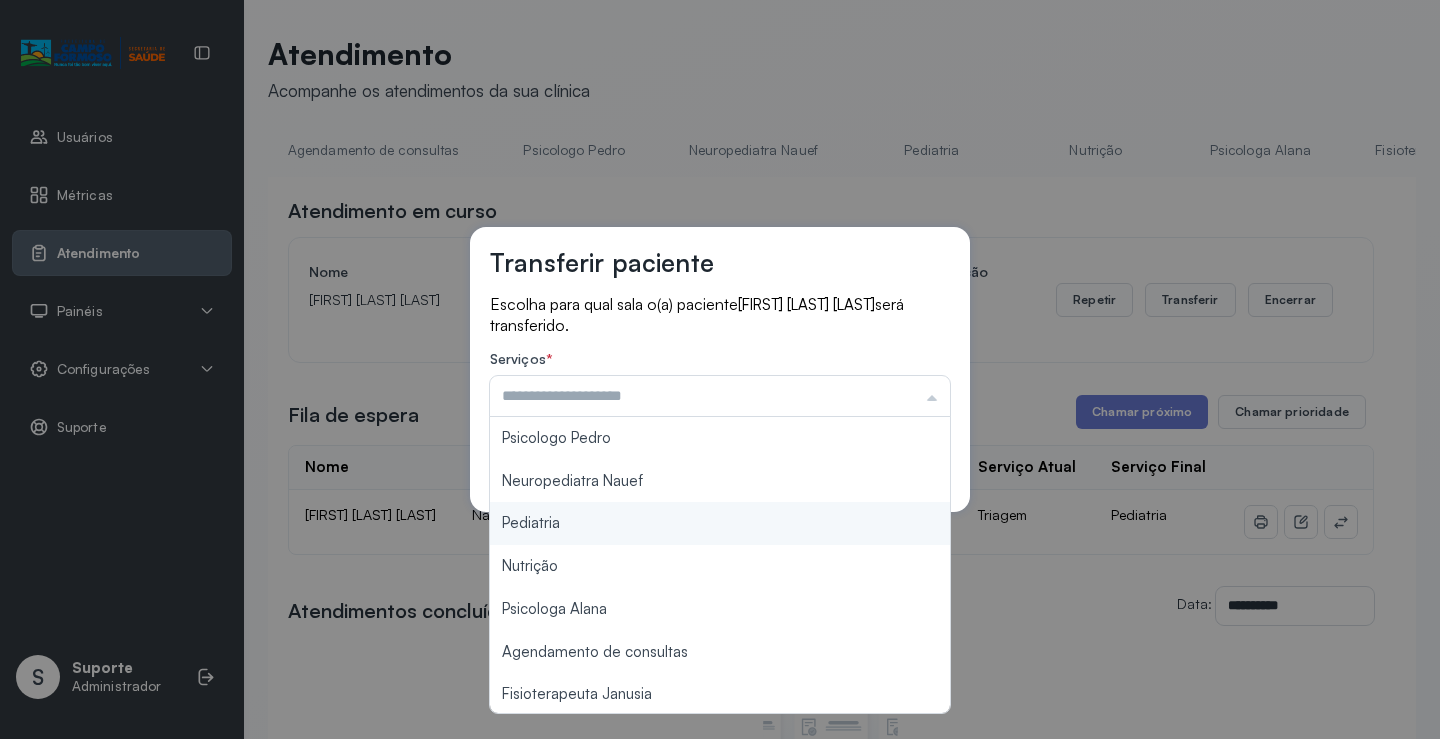 type on "*********" 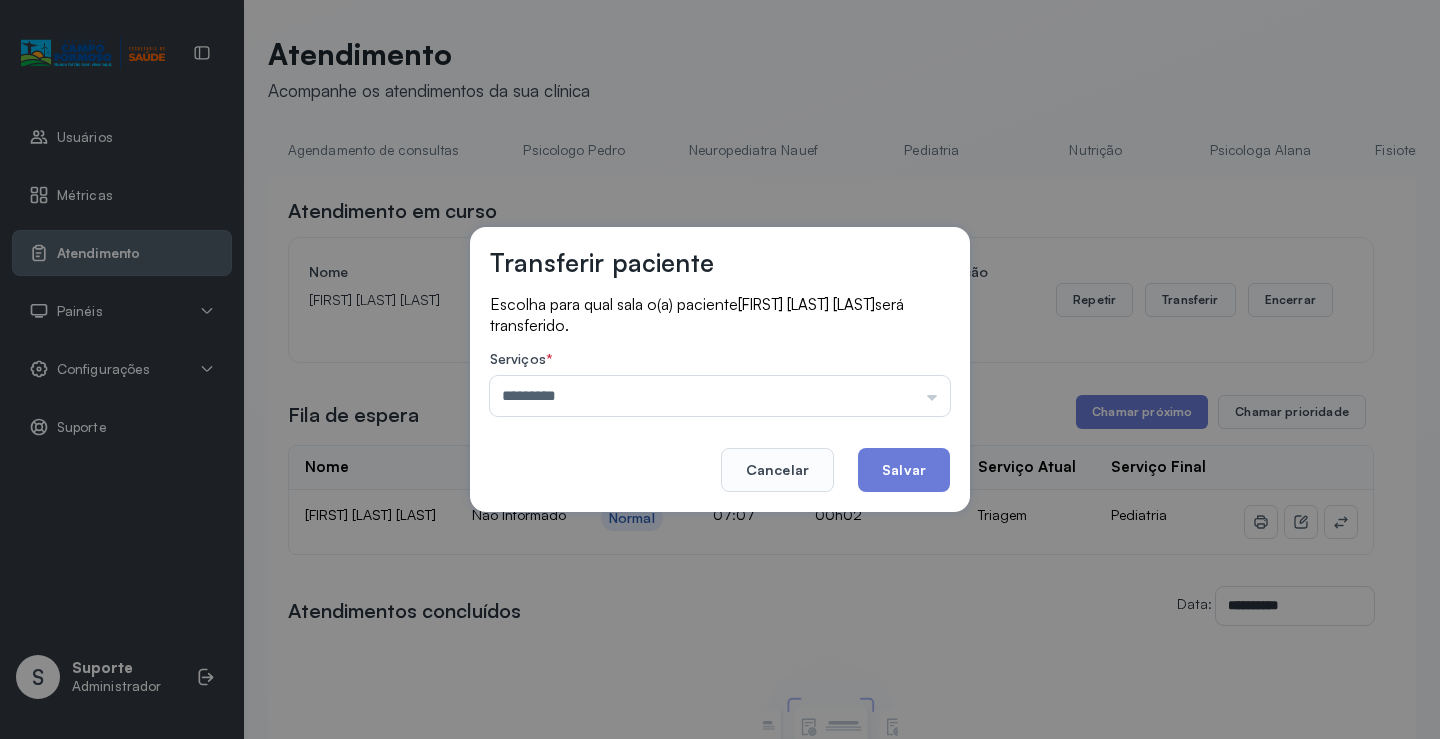 drag, startPoint x: 601, startPoint y: 518, endPoint x: 675, endPoint y: 482, distance: 82.29216 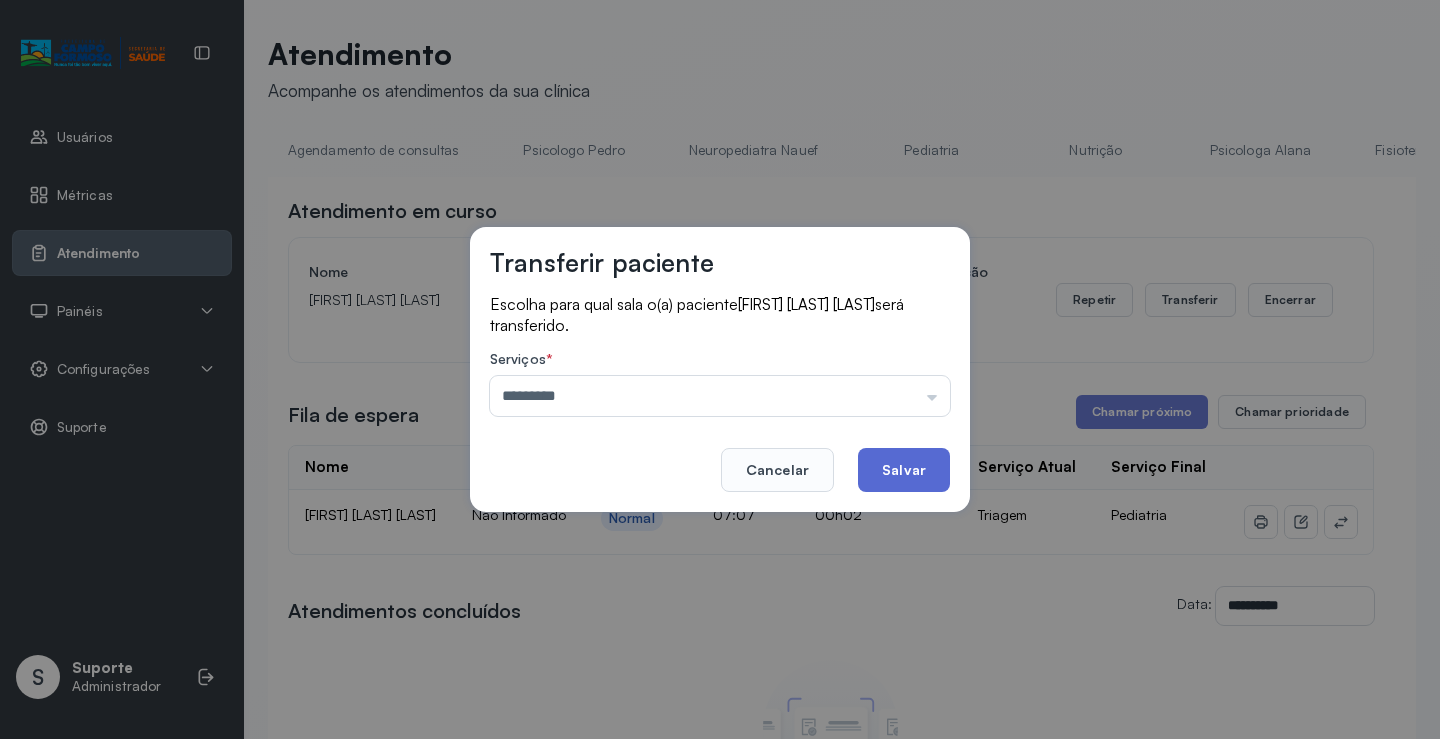 click on "Salvar" 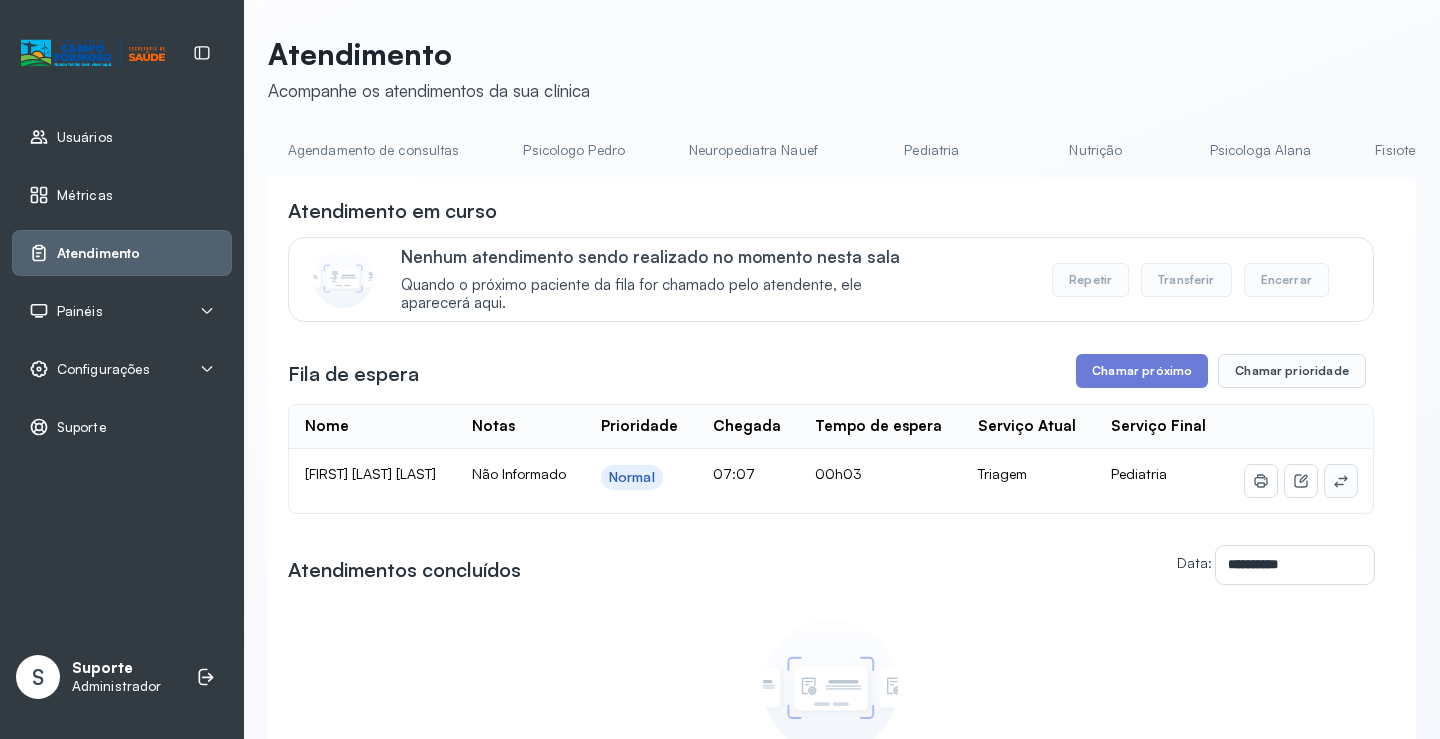 click 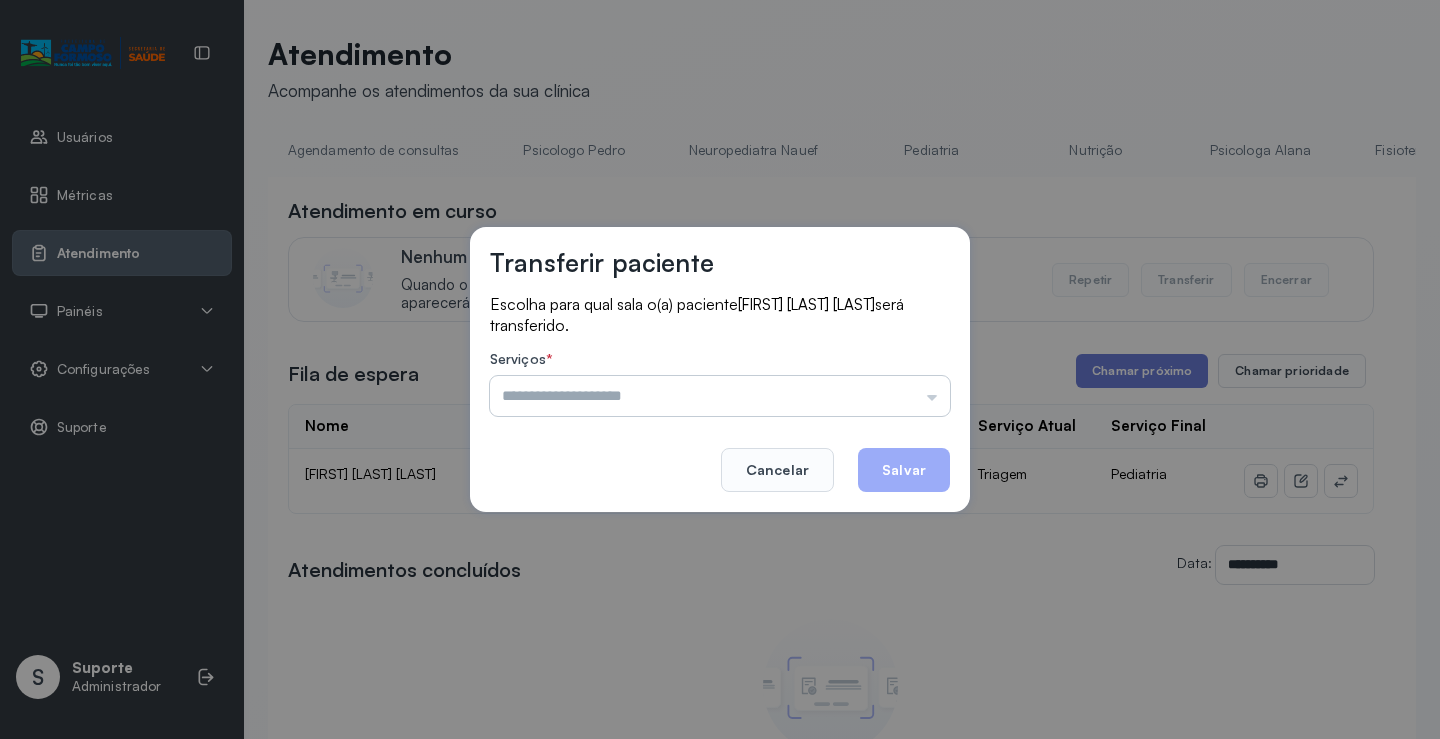 click at bounding box center (720, 396) 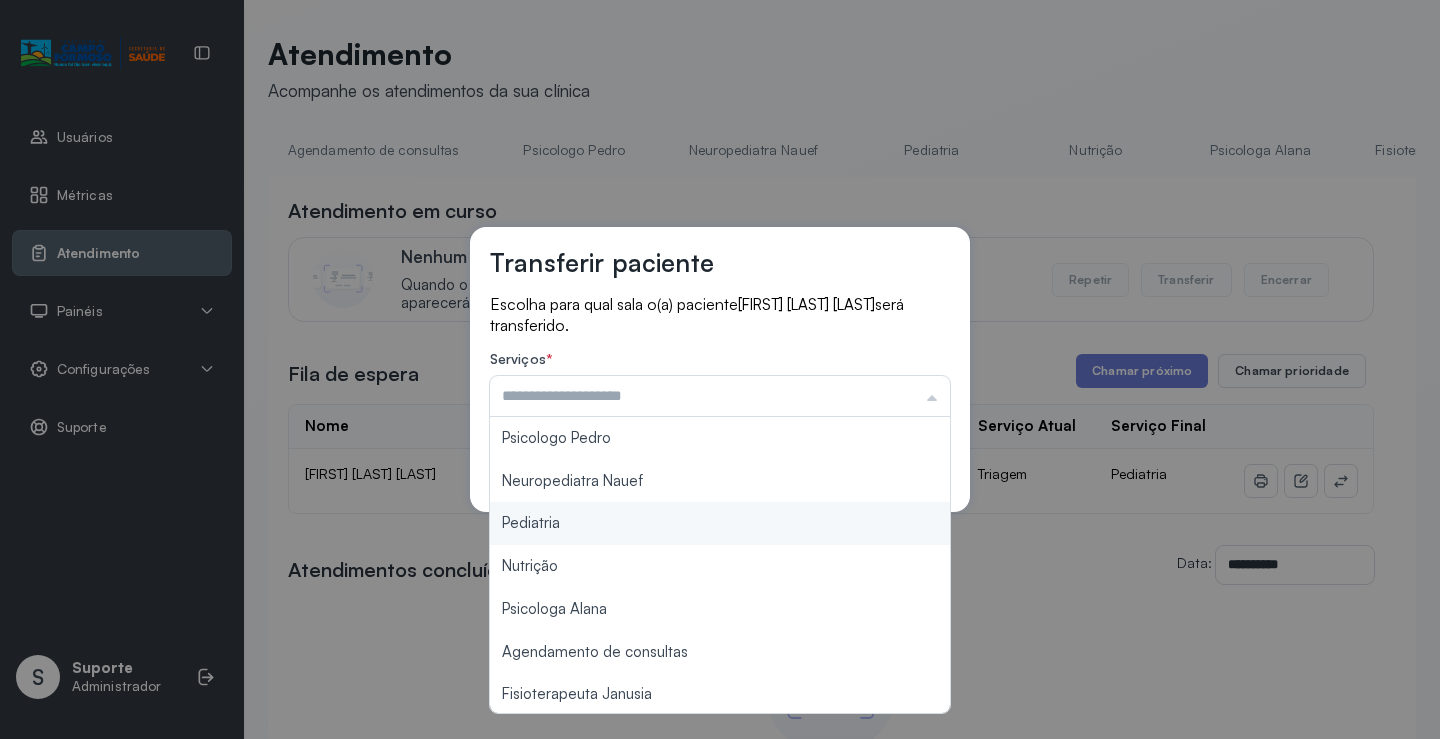type on "*********" 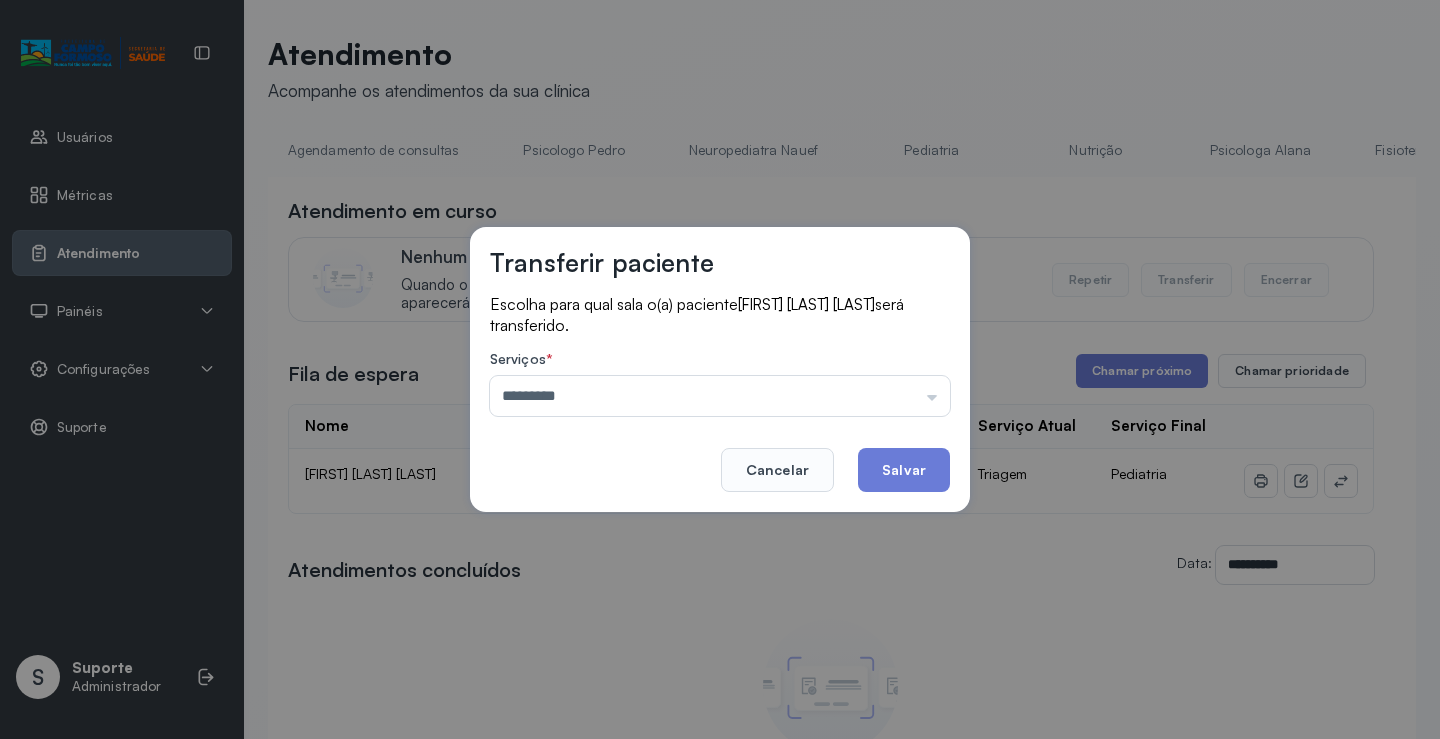 click on "Transferir paciente Escolha para qual sala o(a) paciente  [FIRST] [LAST] [LAST]  será transferido.  Serviços  *  ********* Psicologo Pedro Neuropediatra Nauef Pediatria Nutrição Psicologa Alana Agendamento de consultas Fisioterapeuta Janusia Coordenadora Solange Consultório 2 Assistente Social Psiquiatra Fisioterapeuta Francyne Fisioterapeuta Morgana Neuropediatra João Cancelar Salvar" at bounding box center [720, 369] 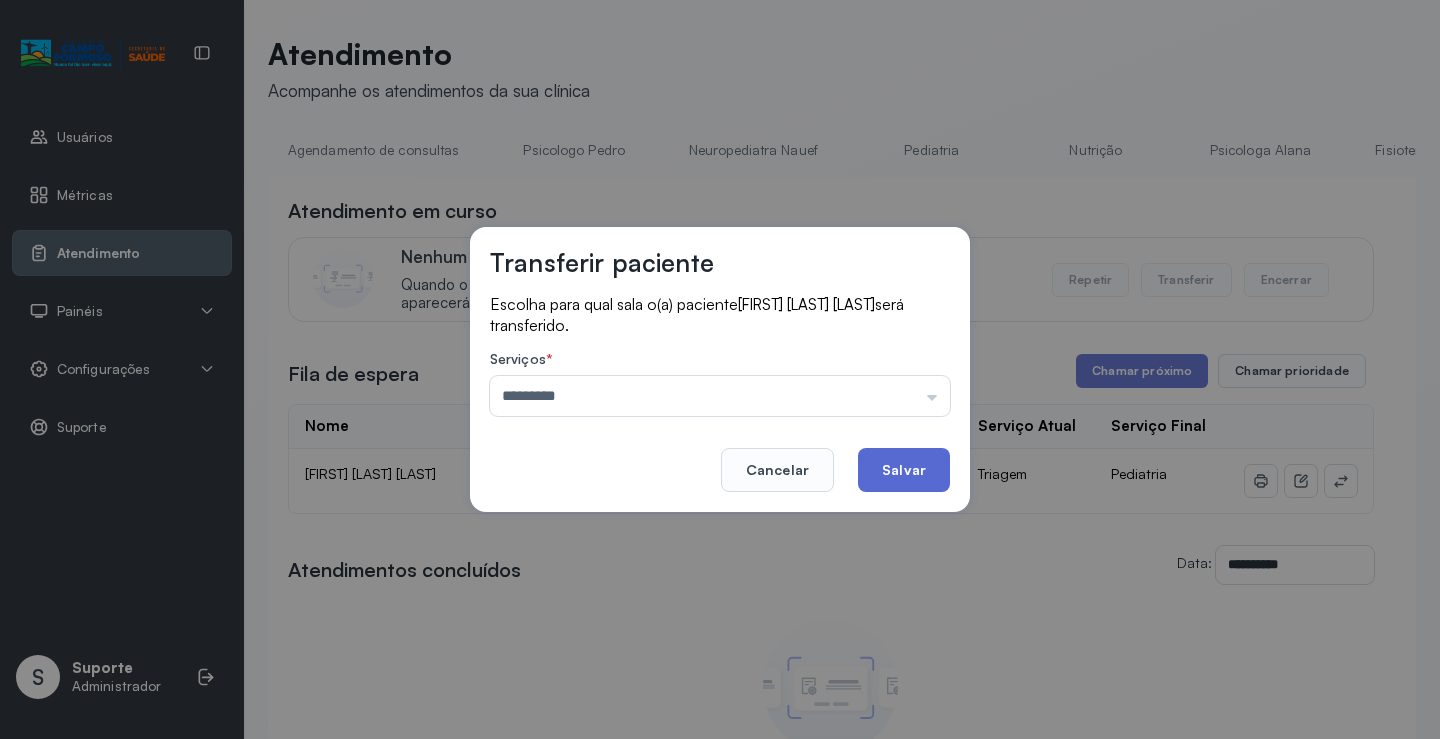click on "Salvar" 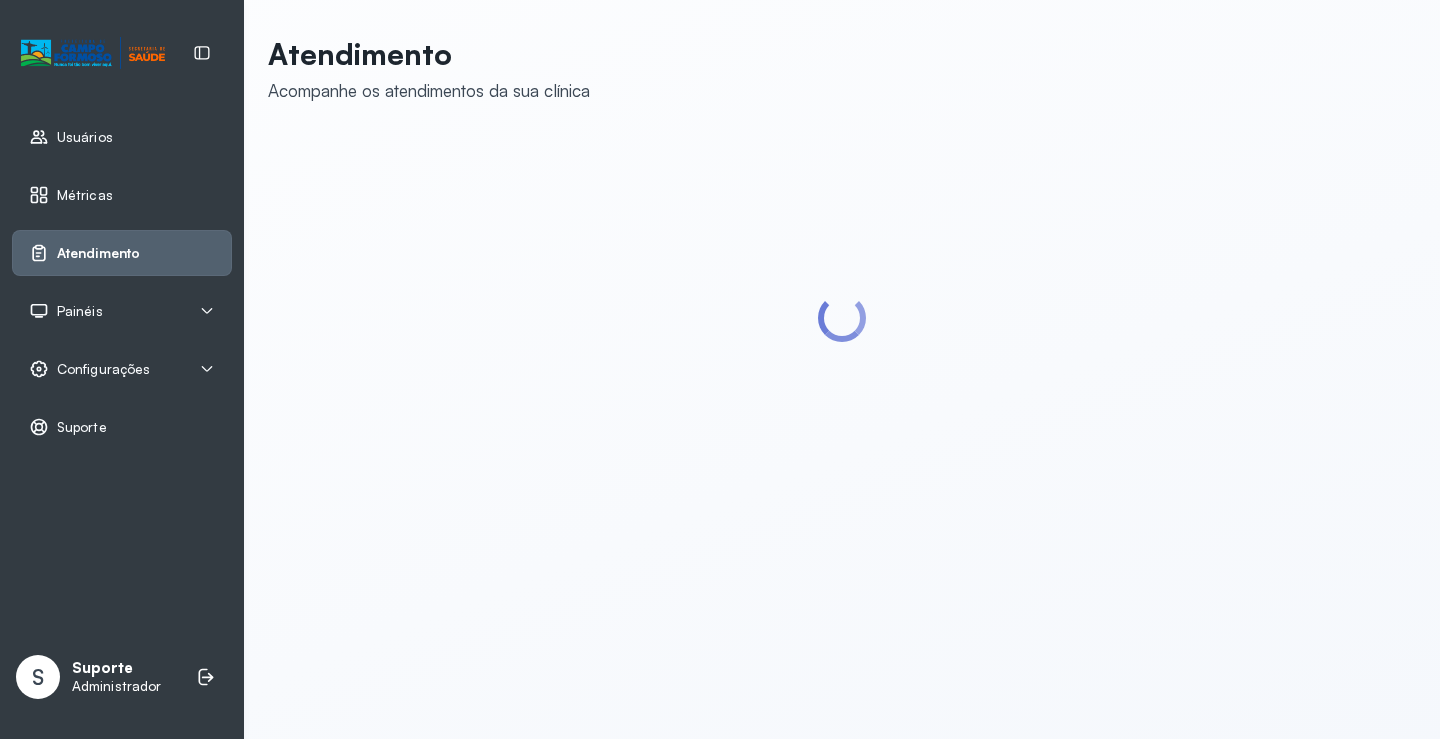 scroll, scrollTop: 0, scrollLeft: 0, axis: both 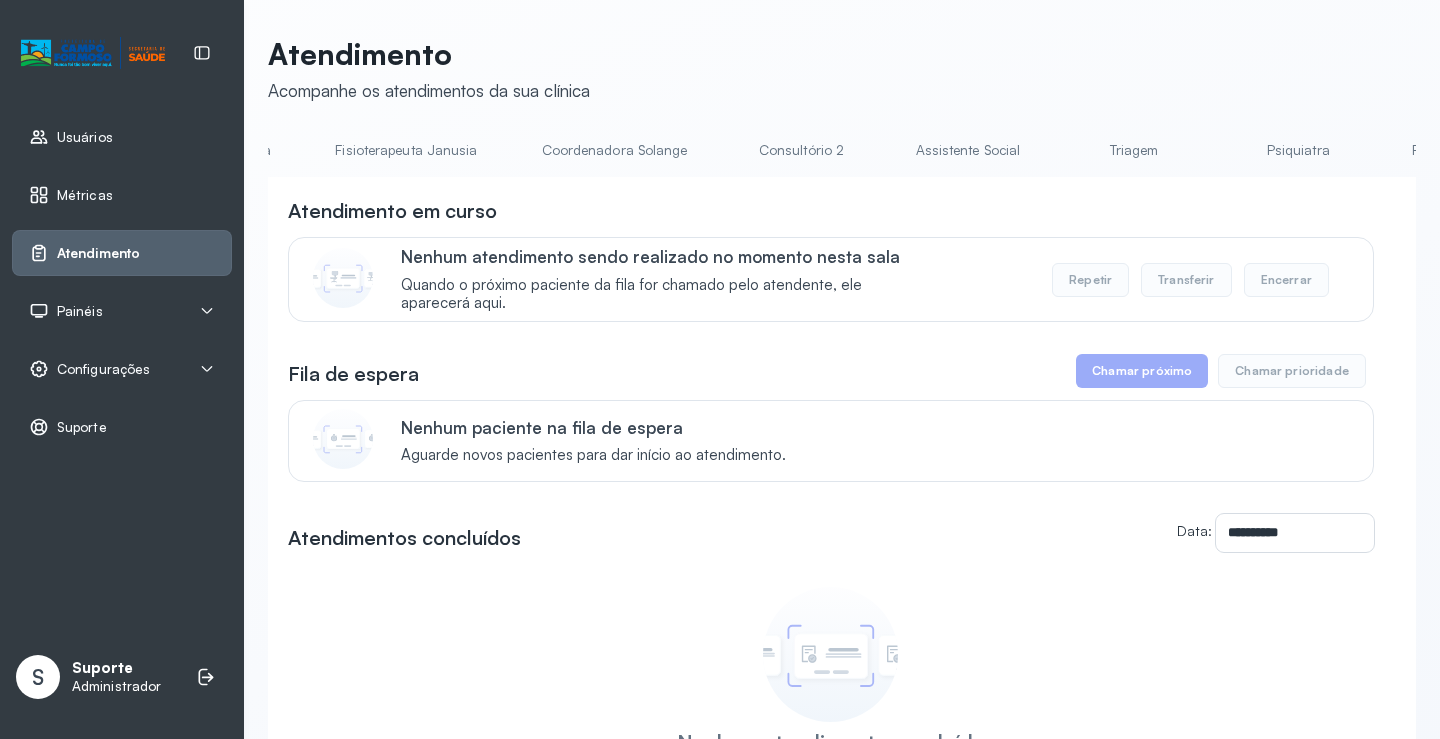 click on "Triagem" at bounding box center (1134, 150) 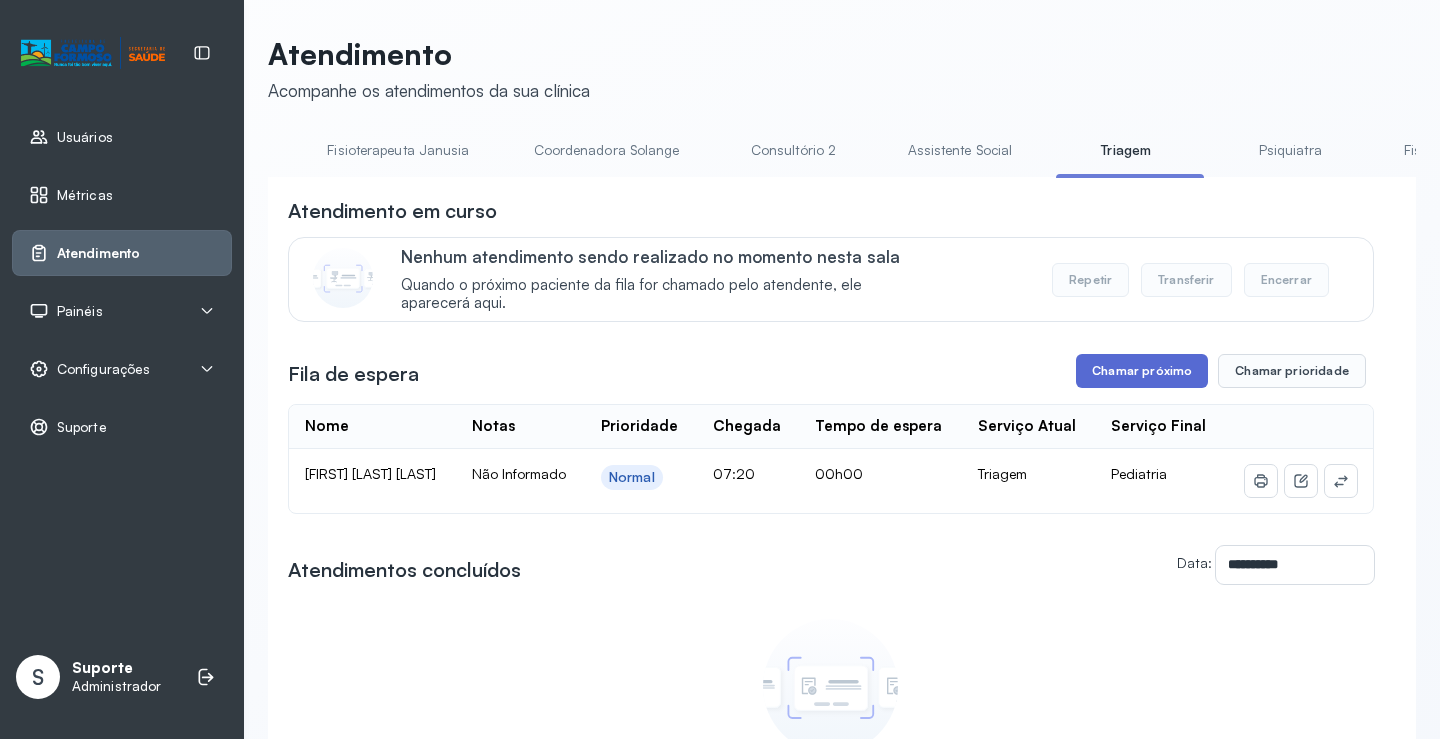 click on "Chamar próximo" at bounding box center [1142, 371] 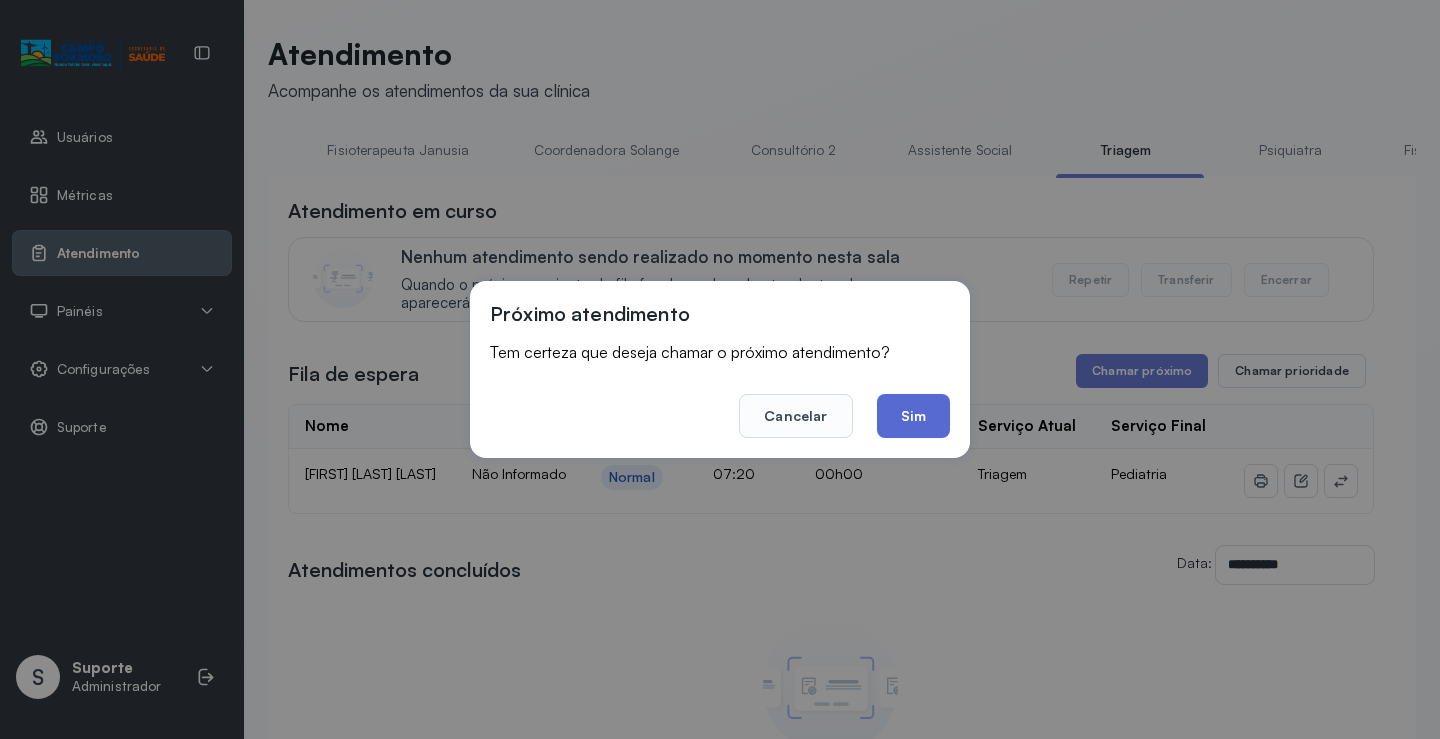 drag, startPoint x: 927, startPoint y: 419, endPoint x: 799, endPoint y: 263, distance: 201.79198 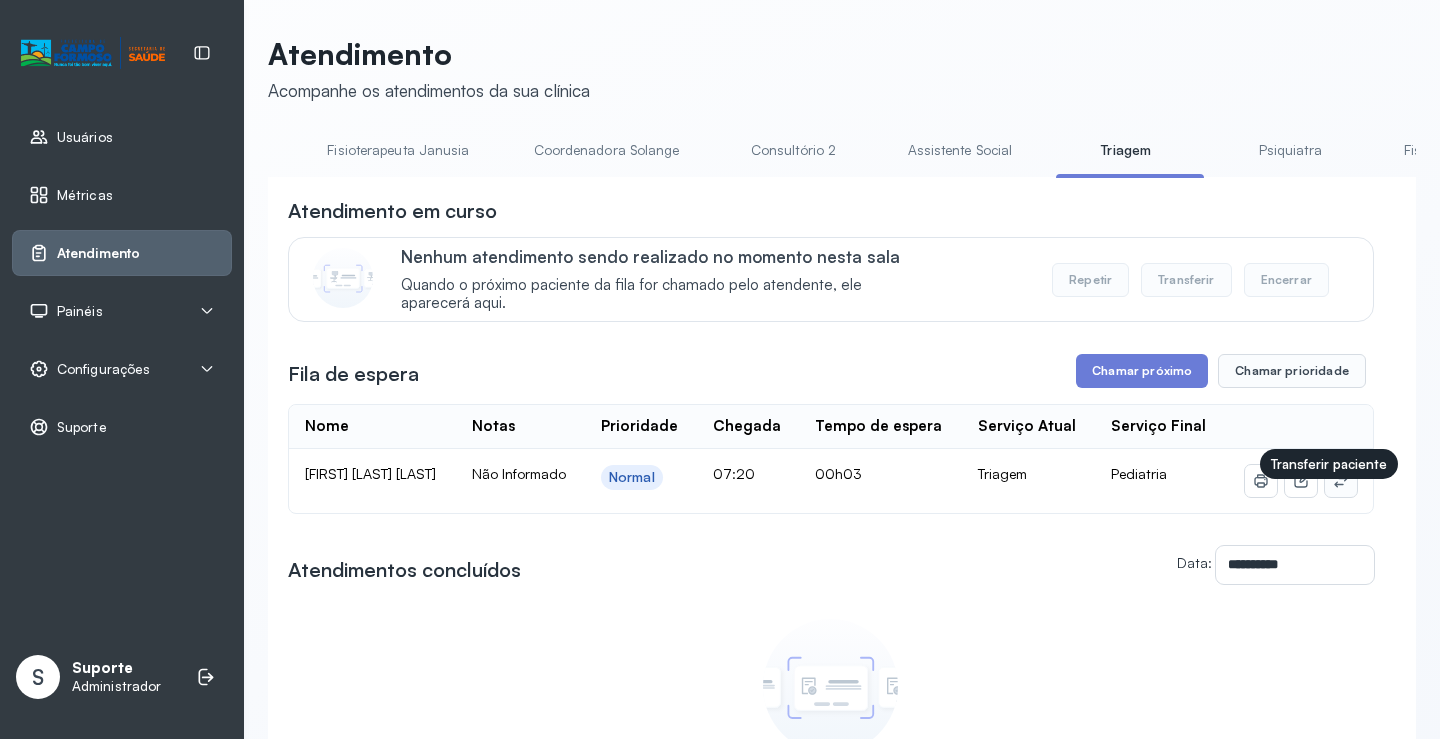 click 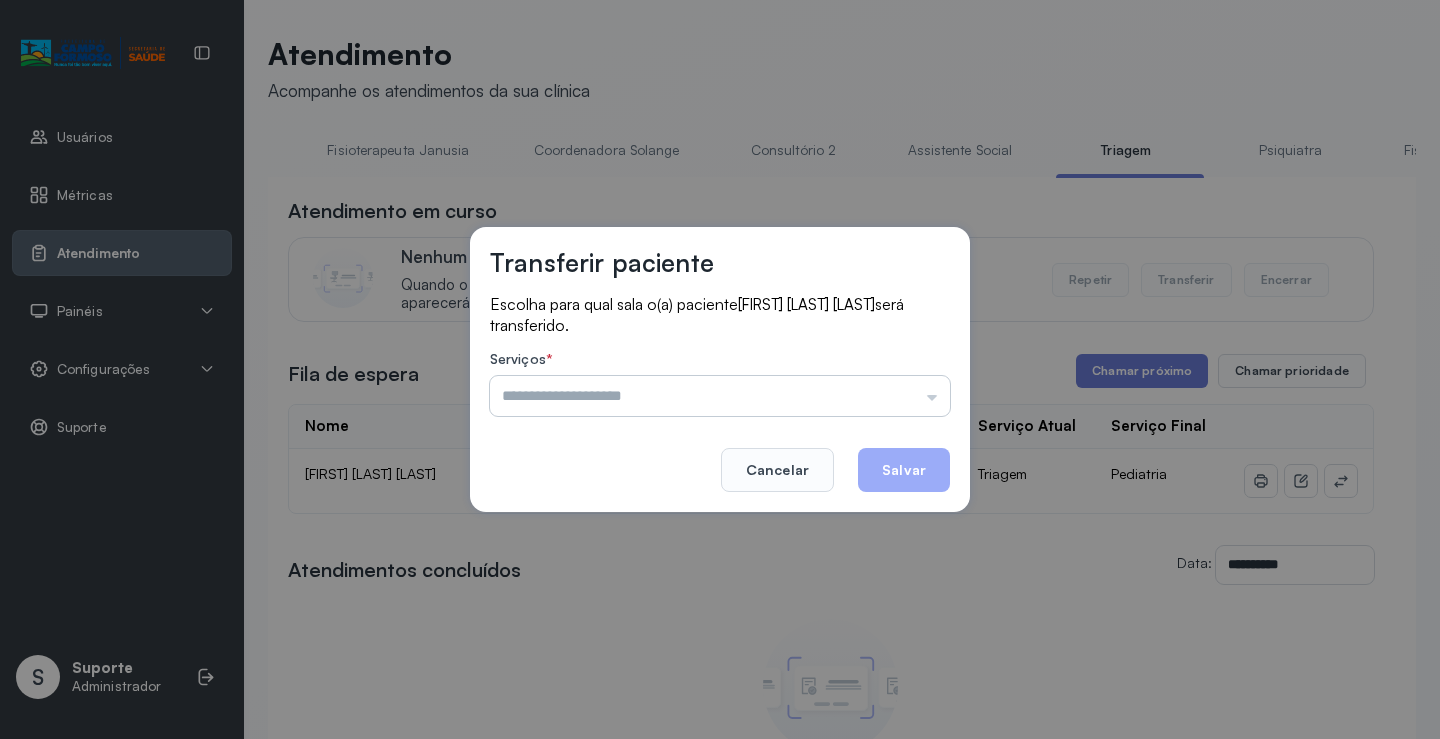 click at bounding box center (720, 396) 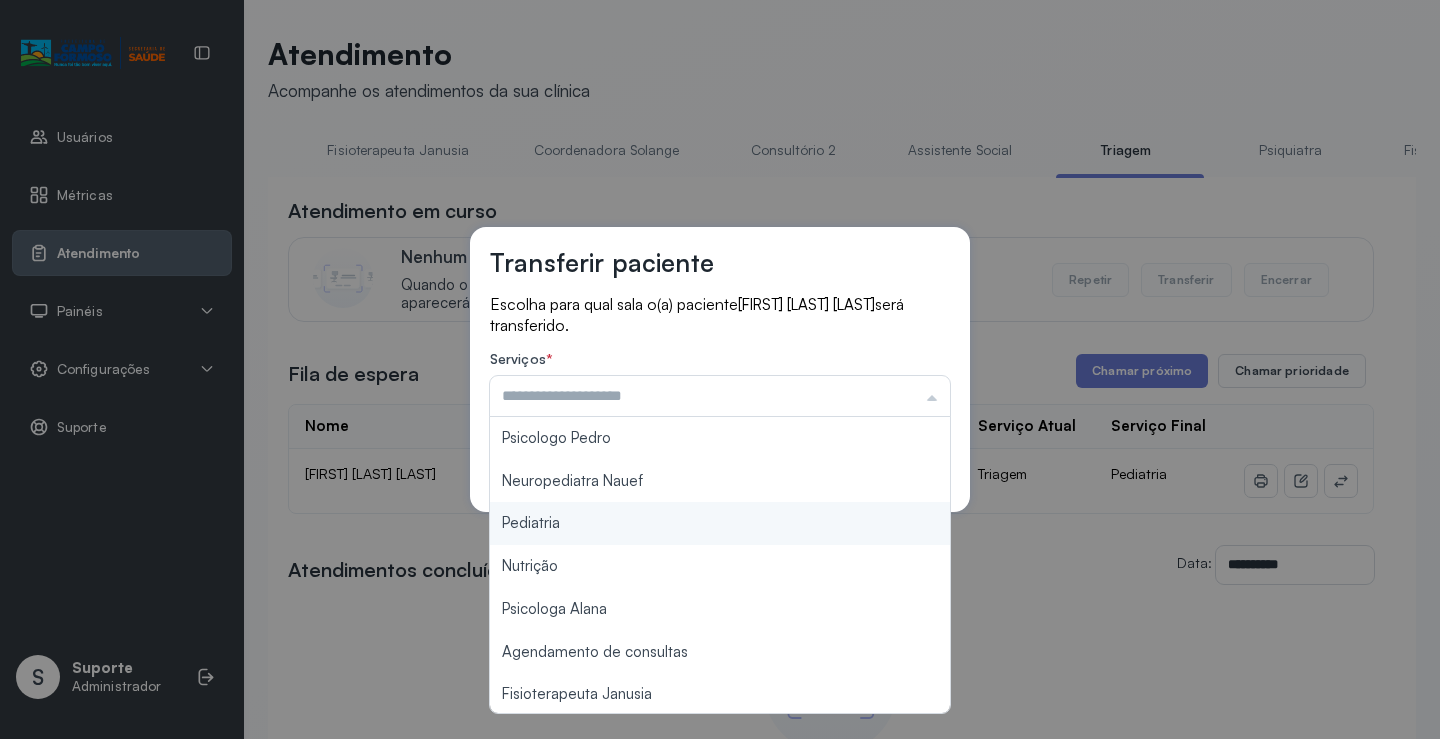 type on "*********" 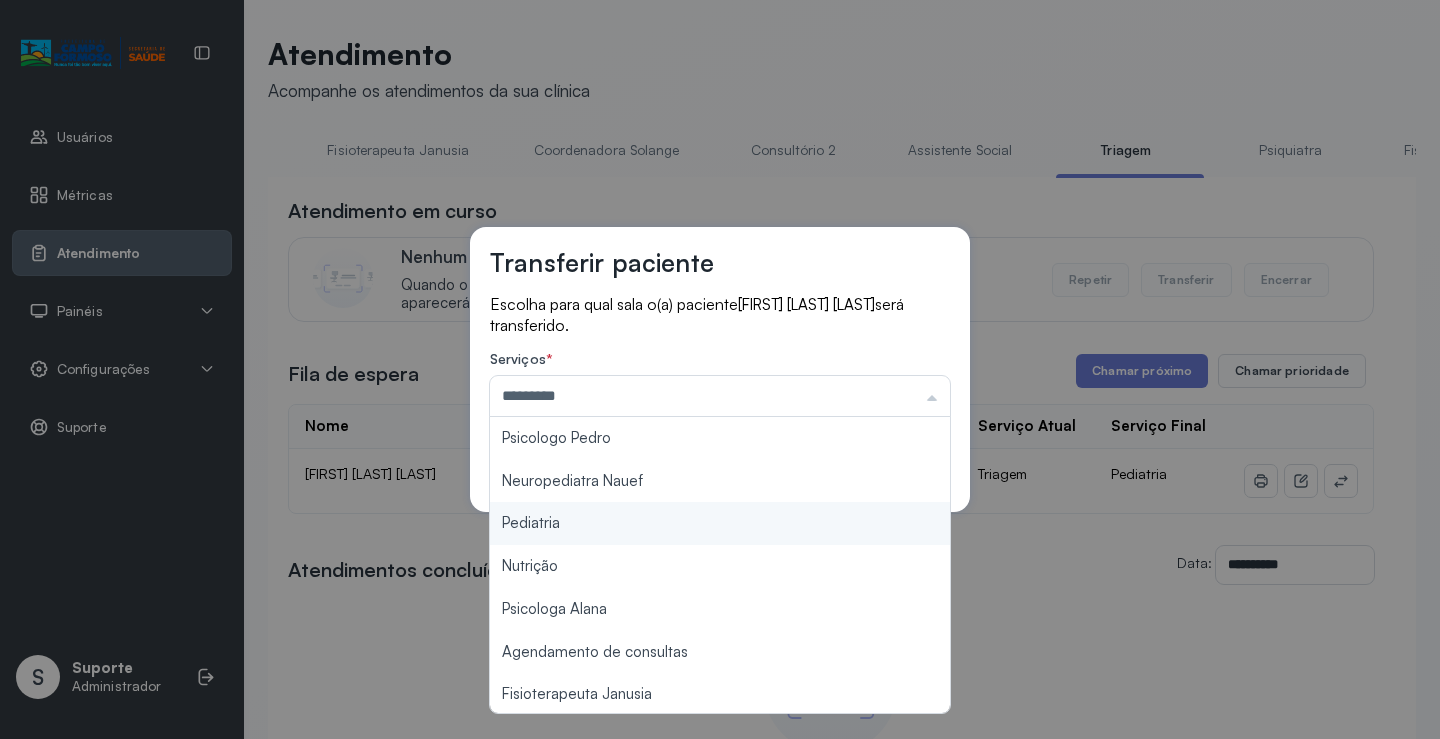 click on "Transferir paciente Escolha para qual sala o(a) paciente  NICOLLY BATISTA DA SILVA  será transferido.  Serviços  *  ********* Psicologo Pedro Neuropediatra Nauef Pediatria Nutrição Psicologa Alana Agendamento de consultas Fisioterapeuta Janusia Coordenadora Solange Consultório 2 Assistente Social Psiquiatra Fisioterapeuta Francyne Fisioterapeuta Morgana Neuropediatra João Cancelar Salvar" at bounding box center [720, 369] 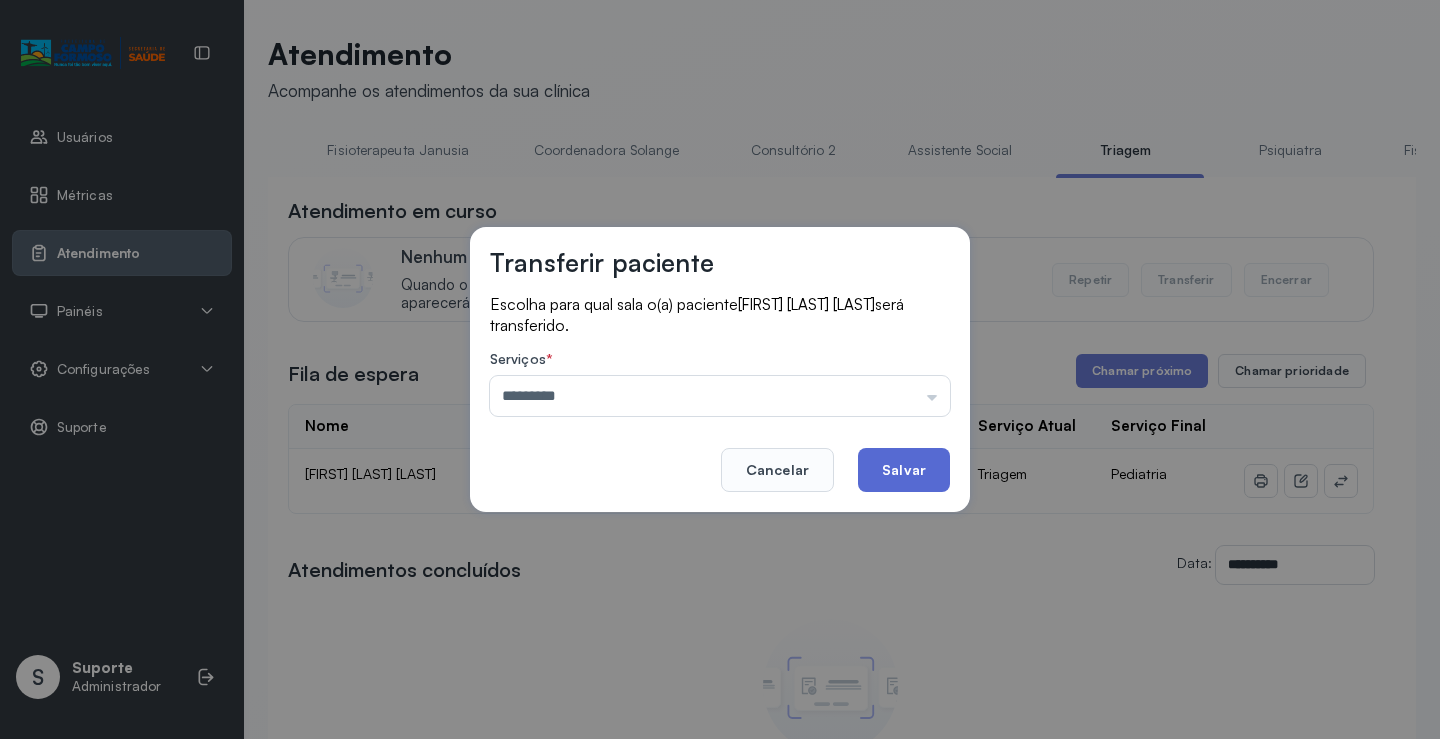 click on "Salvar" 